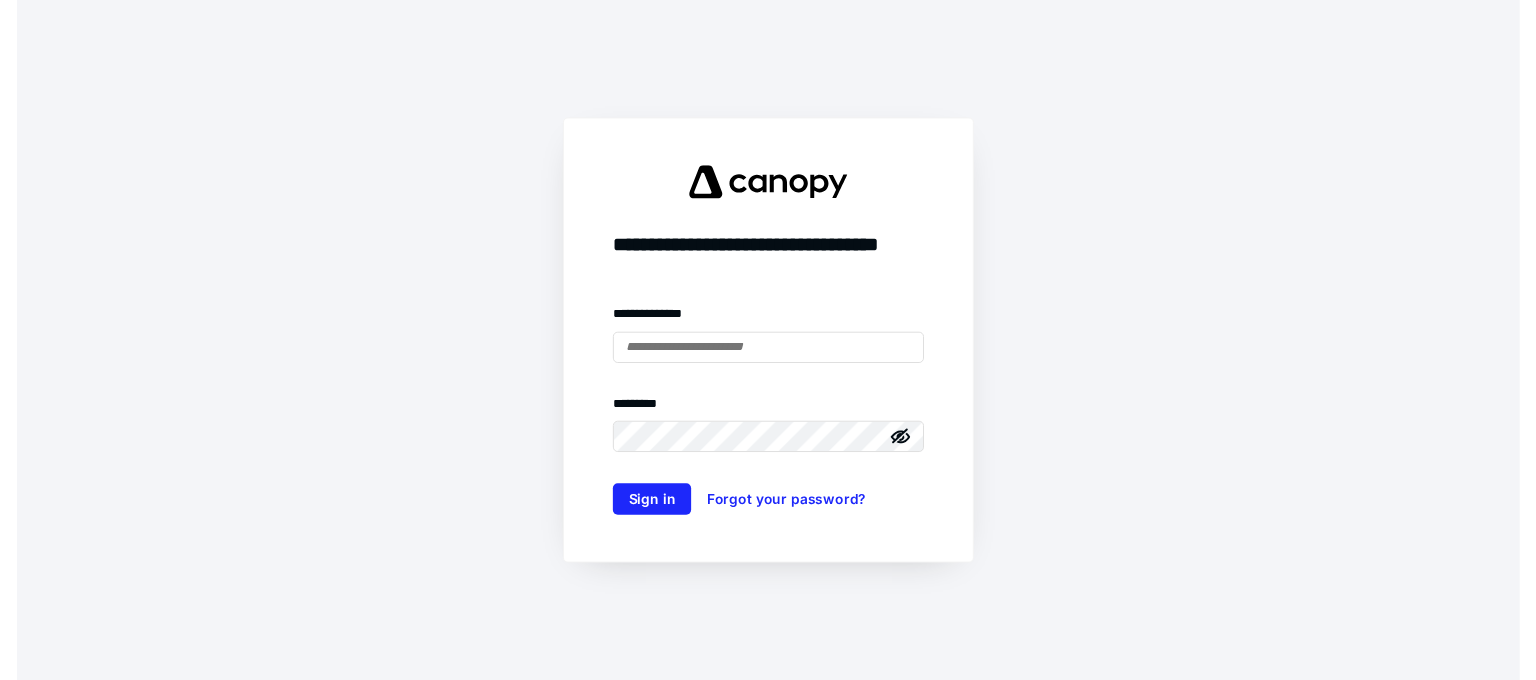 scroll, scrollTop: 0, scrollLeft: 0, axis: both 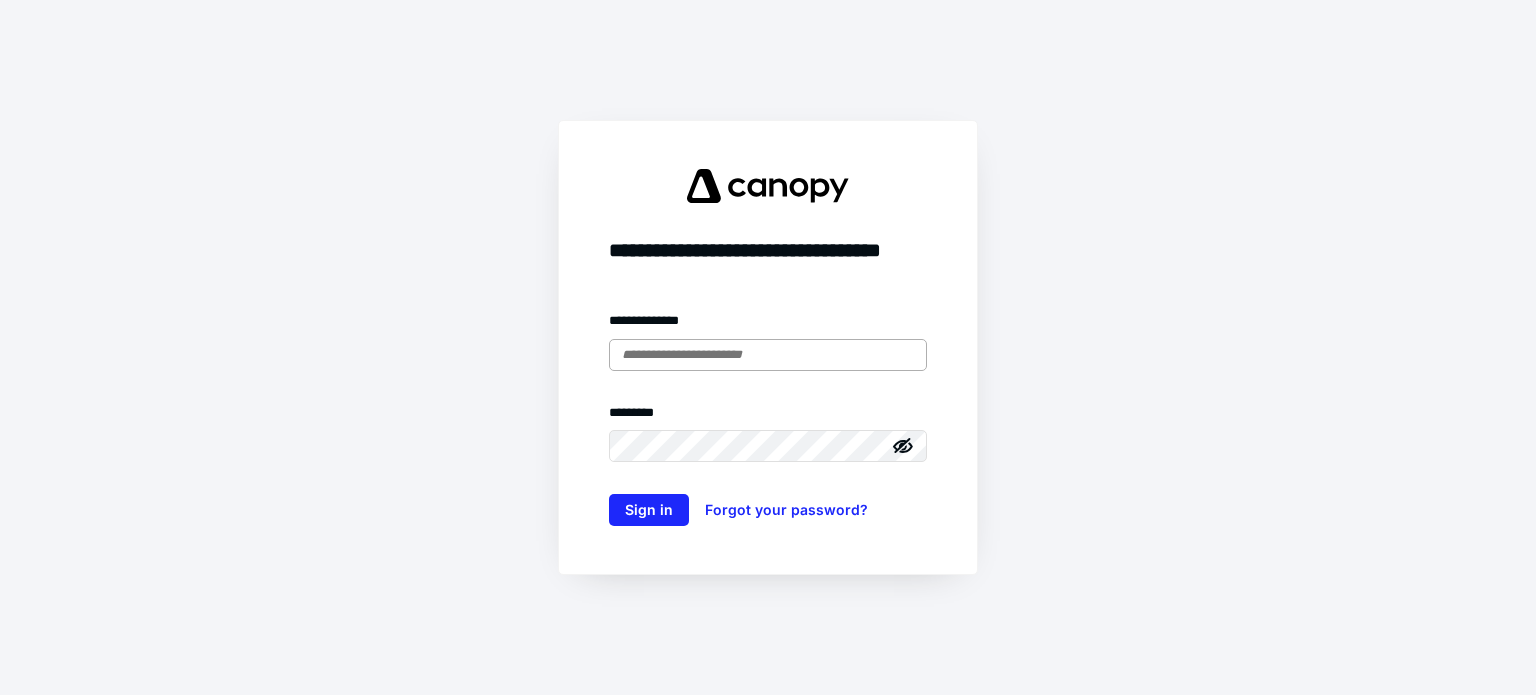 click at bounding box center [768, 355] 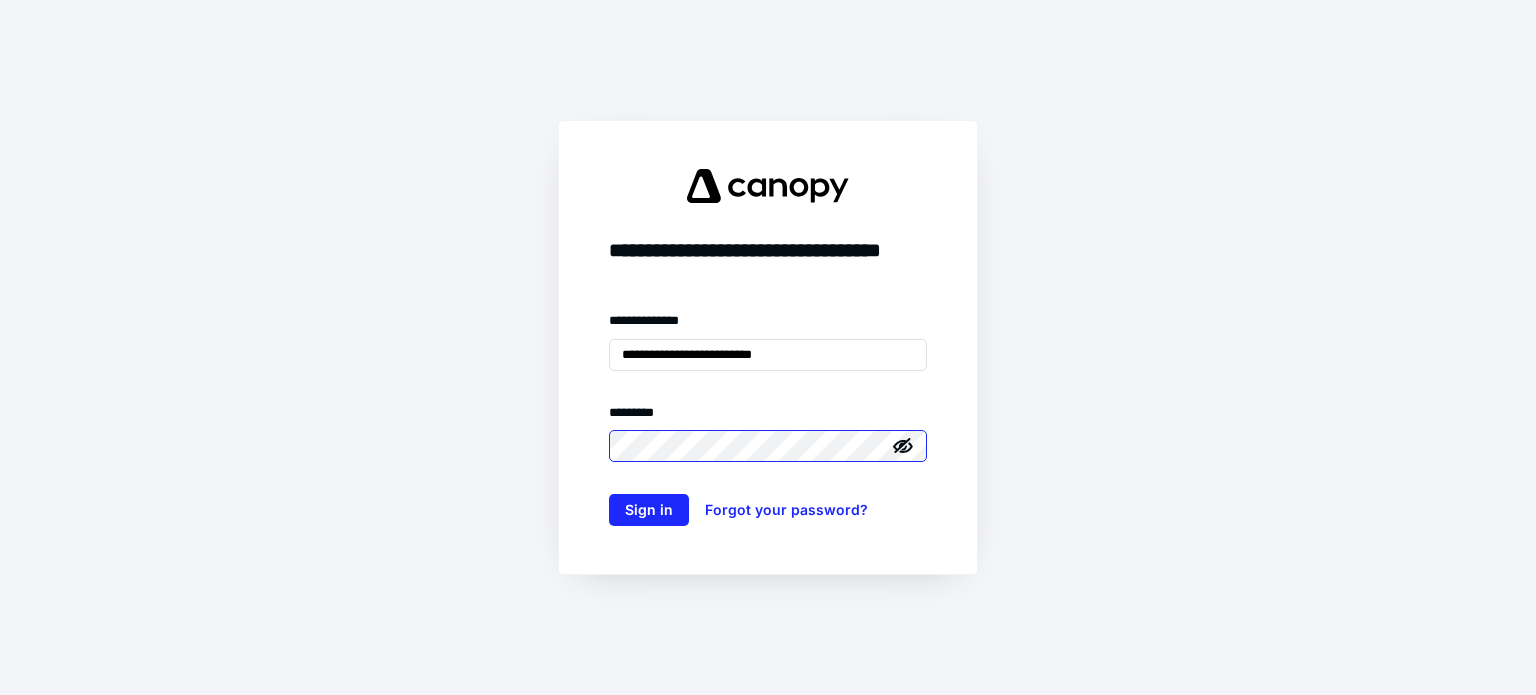 click on "Sign in" at bounding box center [649, 510] 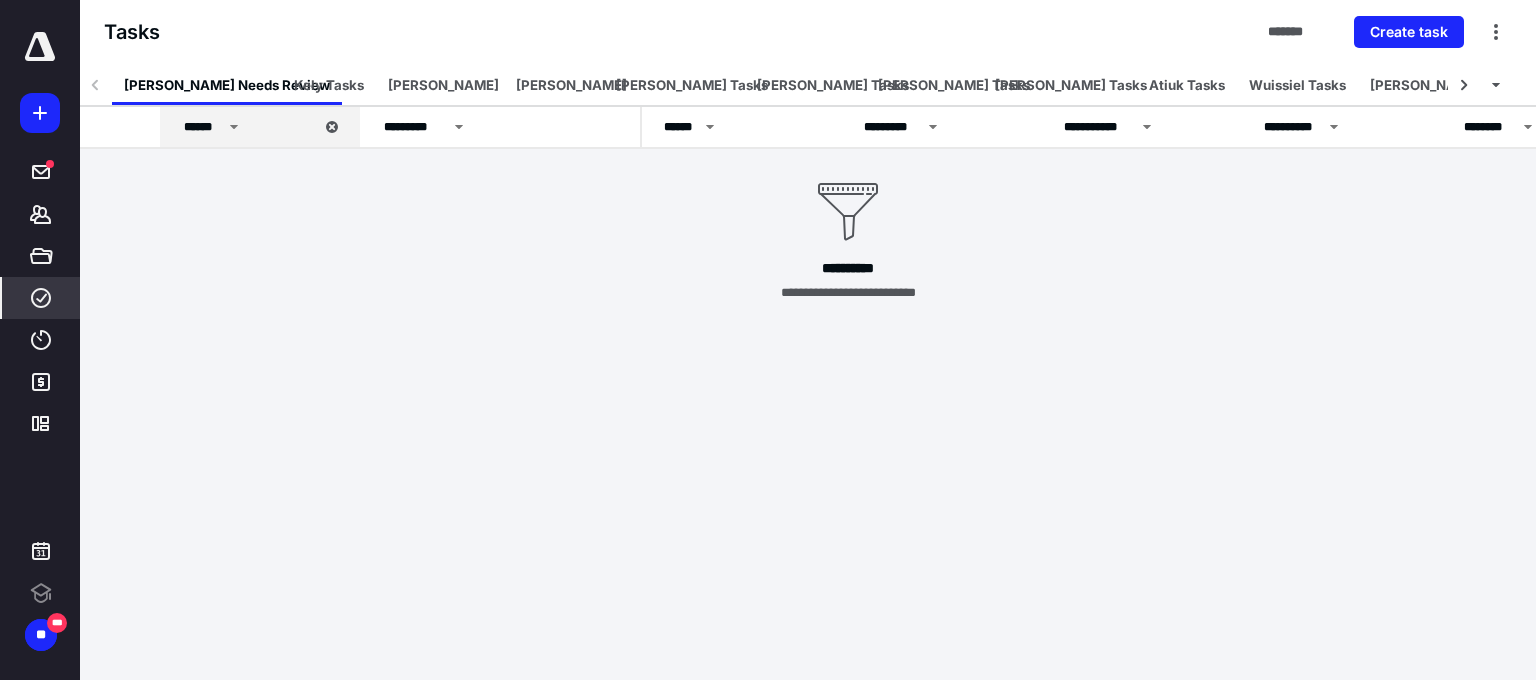 scroll, scrollTop: 0, scrollLeft: 0, axis: both 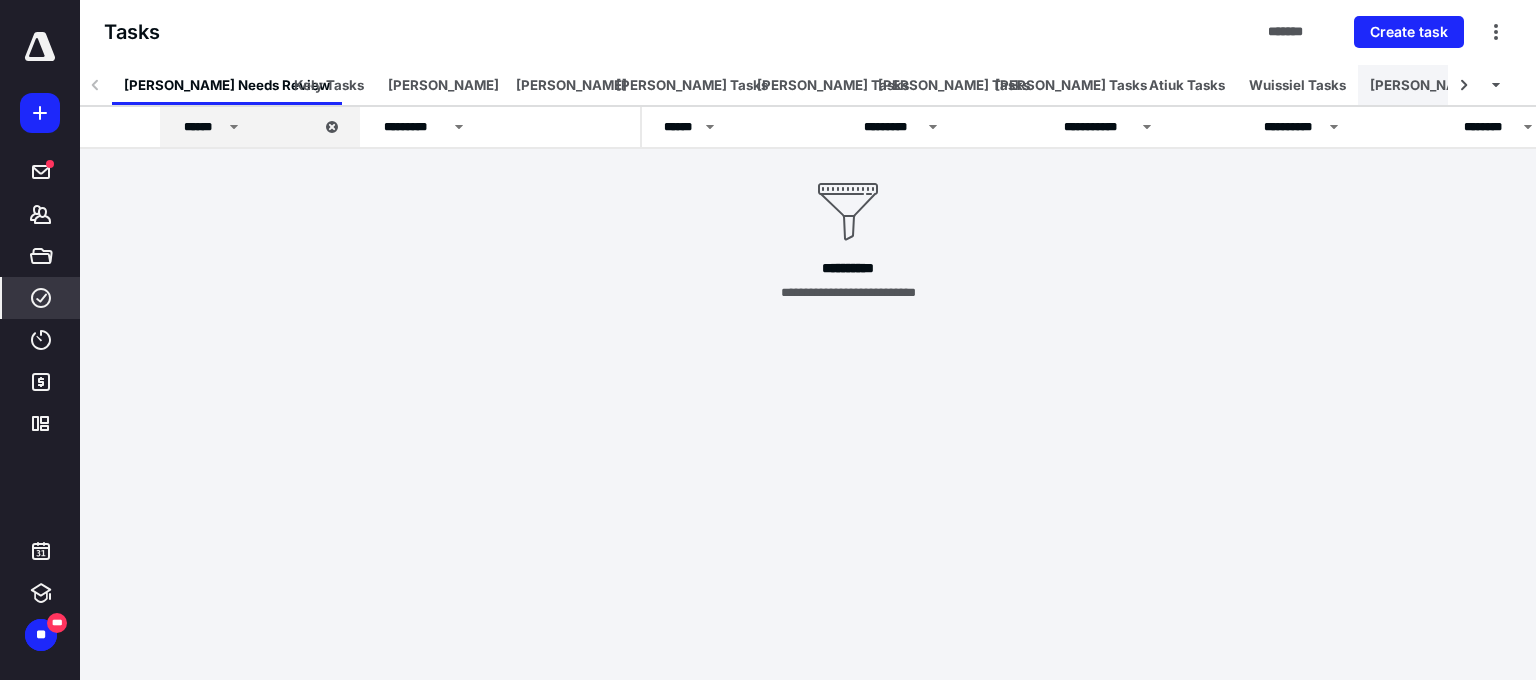 click on "[PERSON_NAME] Tasks" at bounding box center (1446, 85) 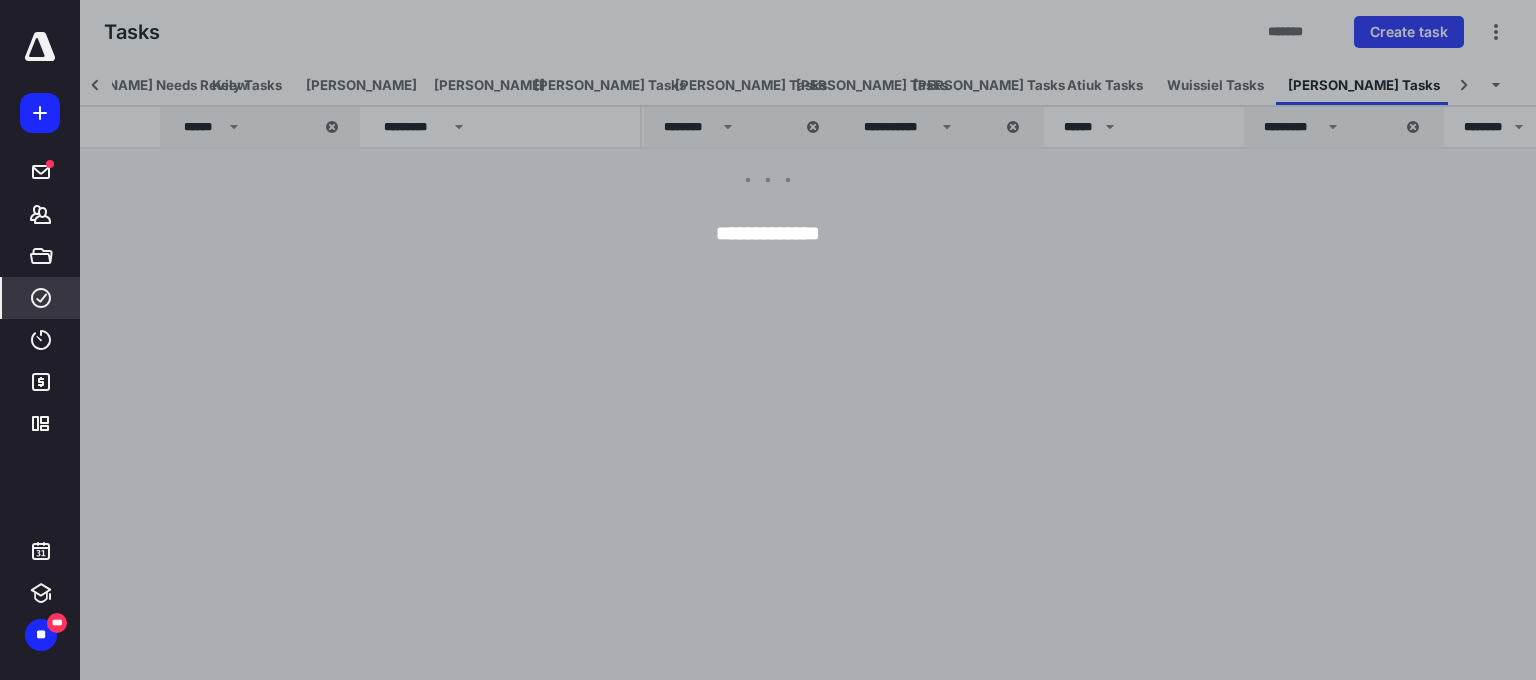 scroll, scrollTop: 0, scrollLeft: 83, axis: horizontal 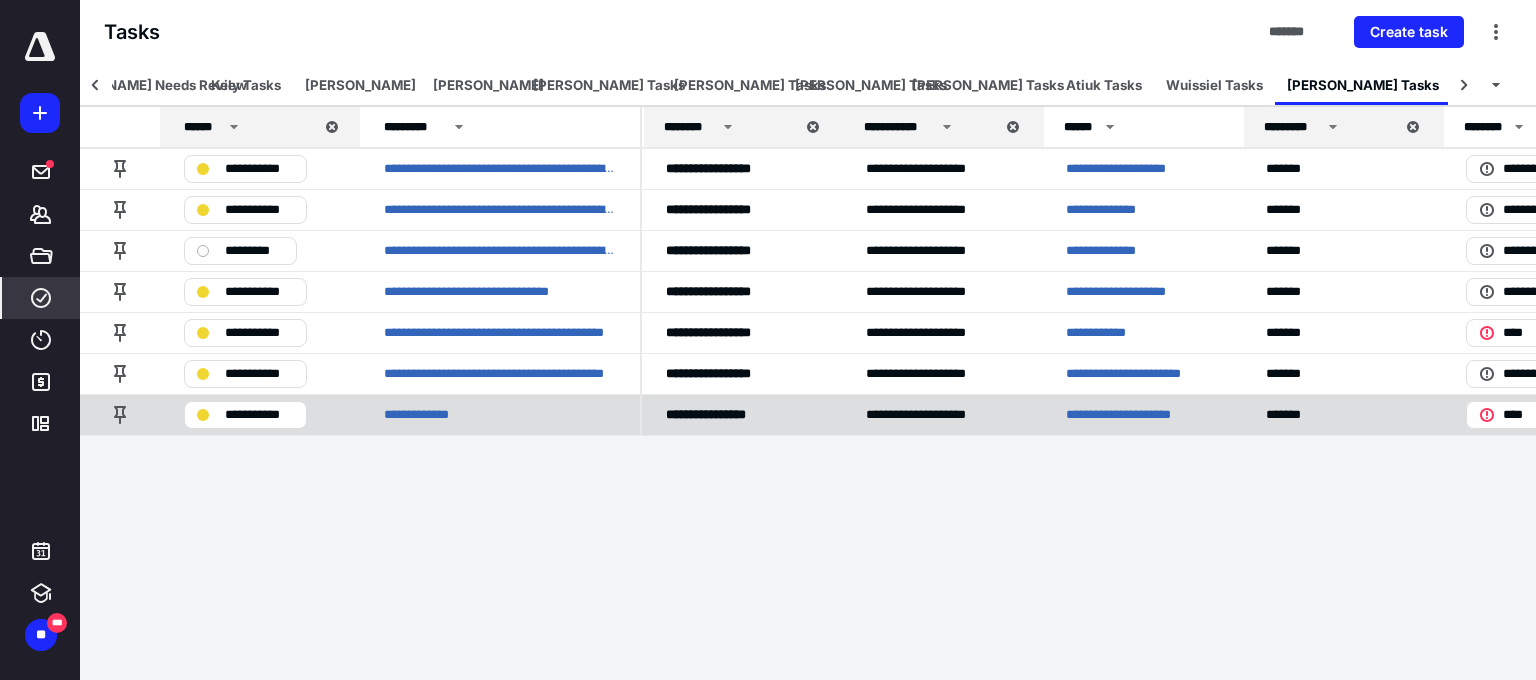 click on "**********" at bounding box center [1137, 415] 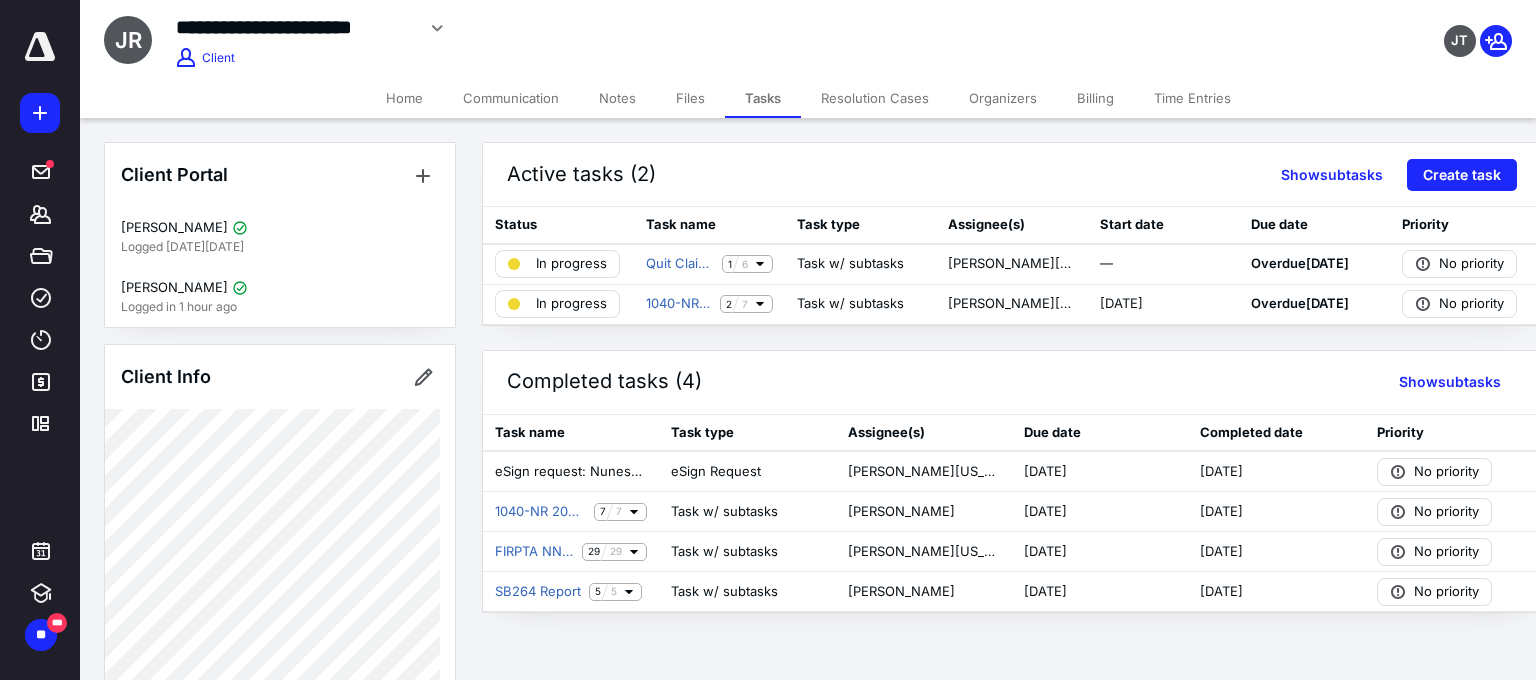 click on "Billing" at bounding box center (1095, 98) 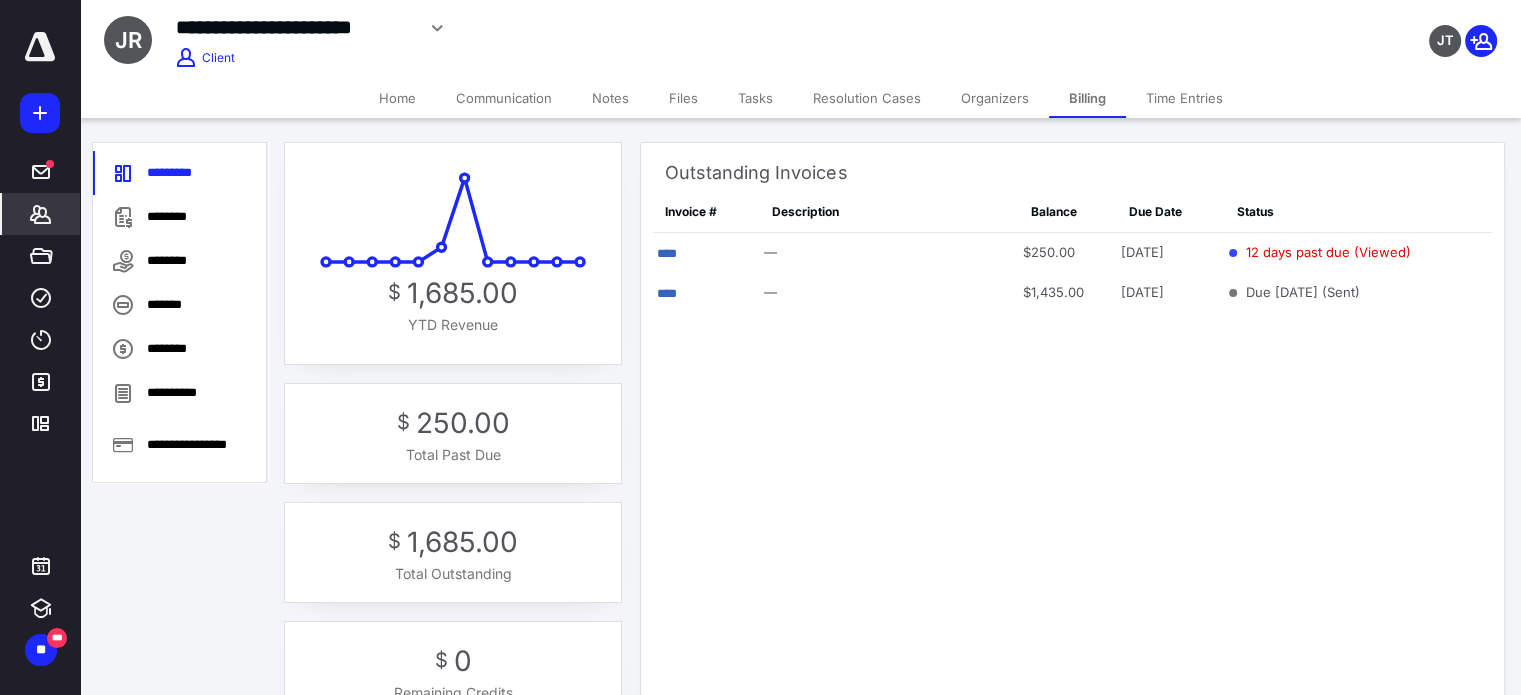 click on "Home" at bounding box center [397, 98] 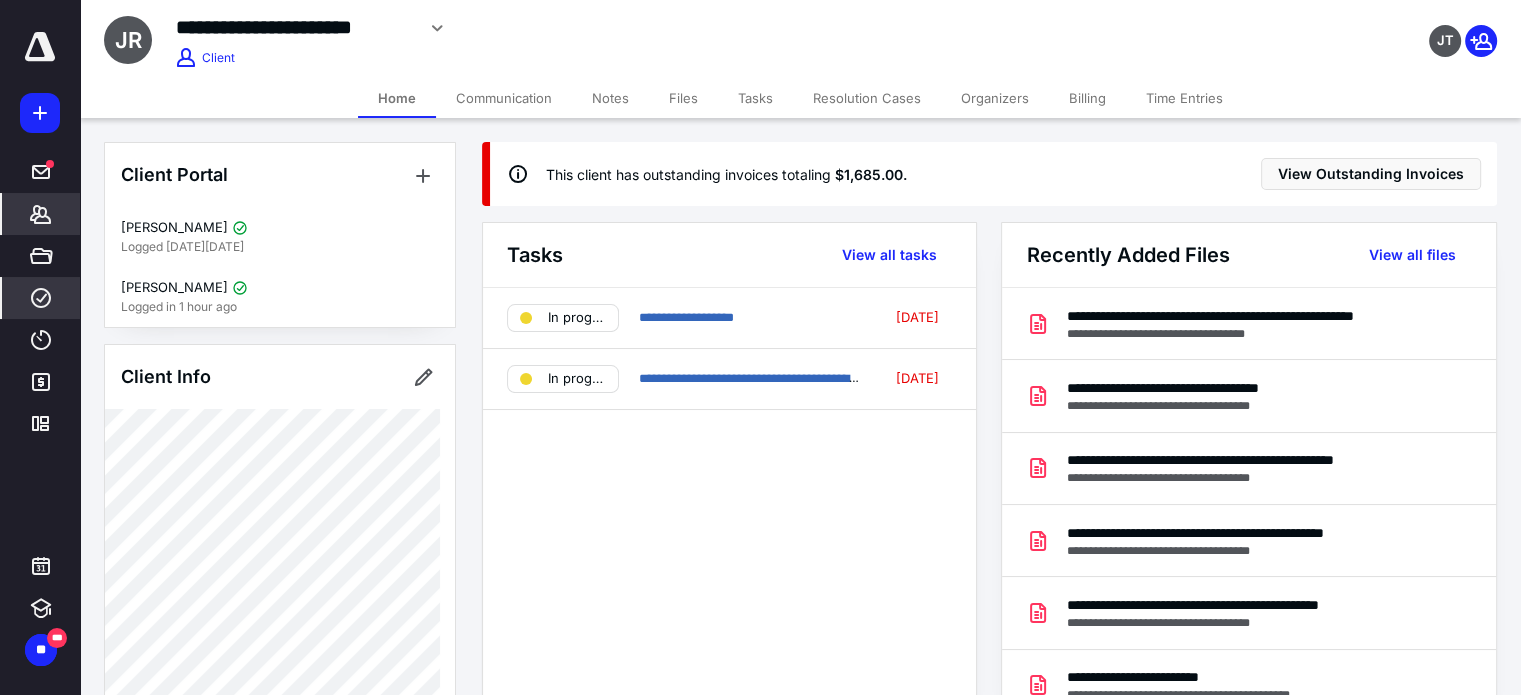 click on "****" at bounding box center [41, 298] 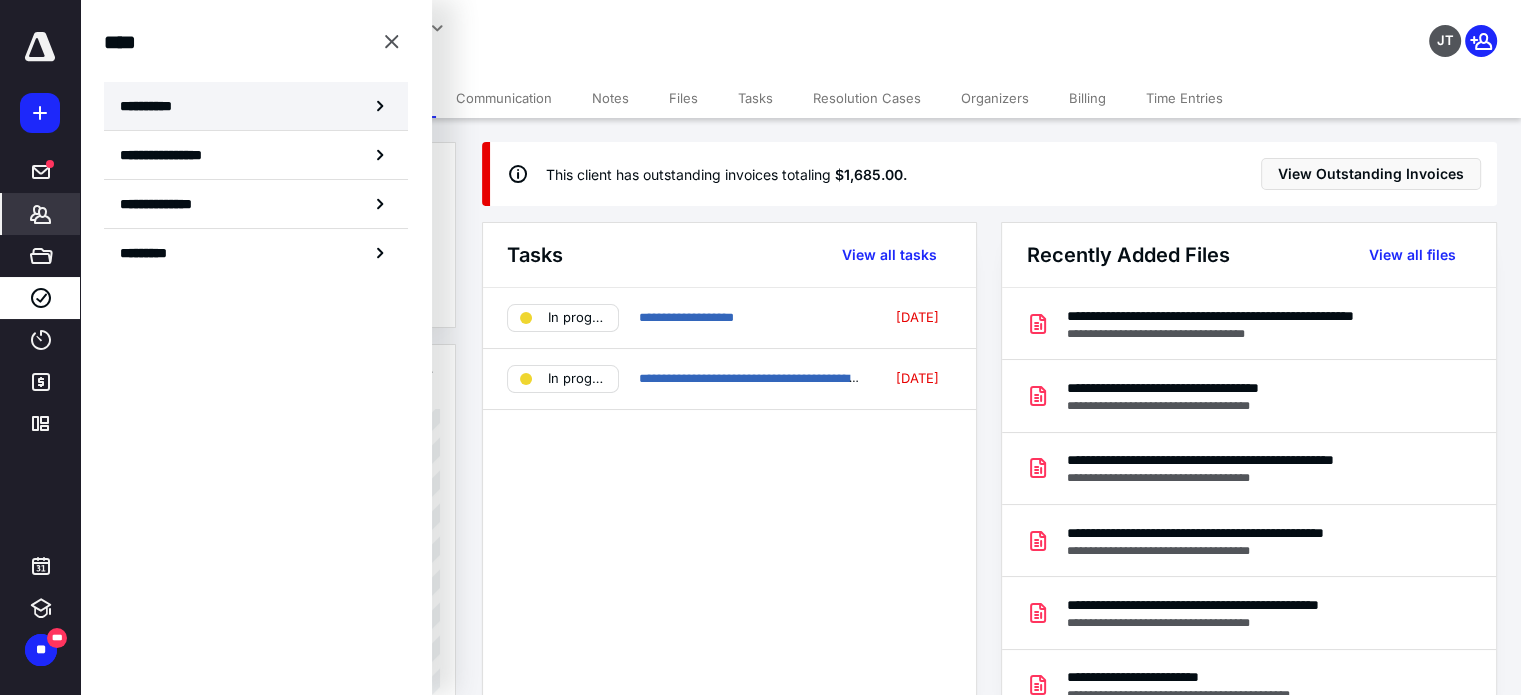 click on "**********" at bounding box center [153, 106] 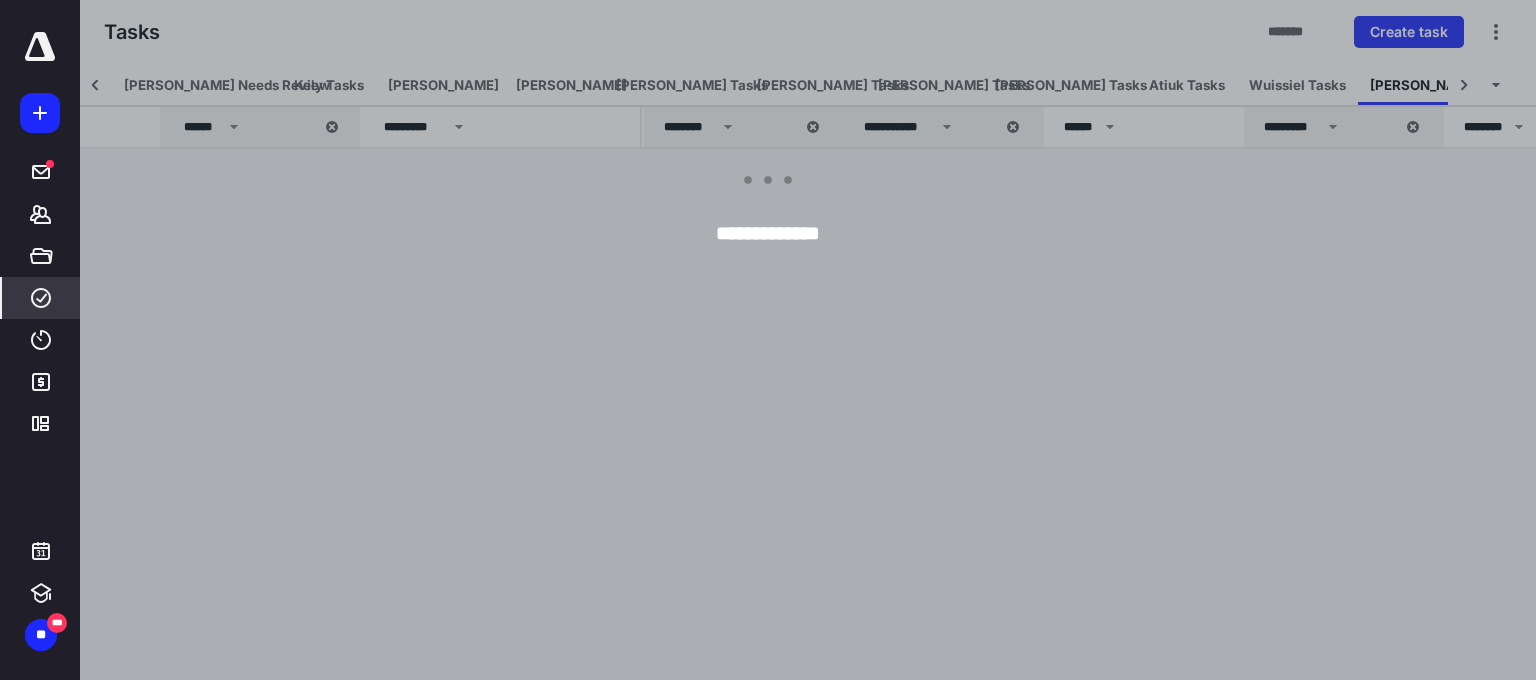 scroll, scrollTop: 0, scrollLeft: 83, axis: horizontal 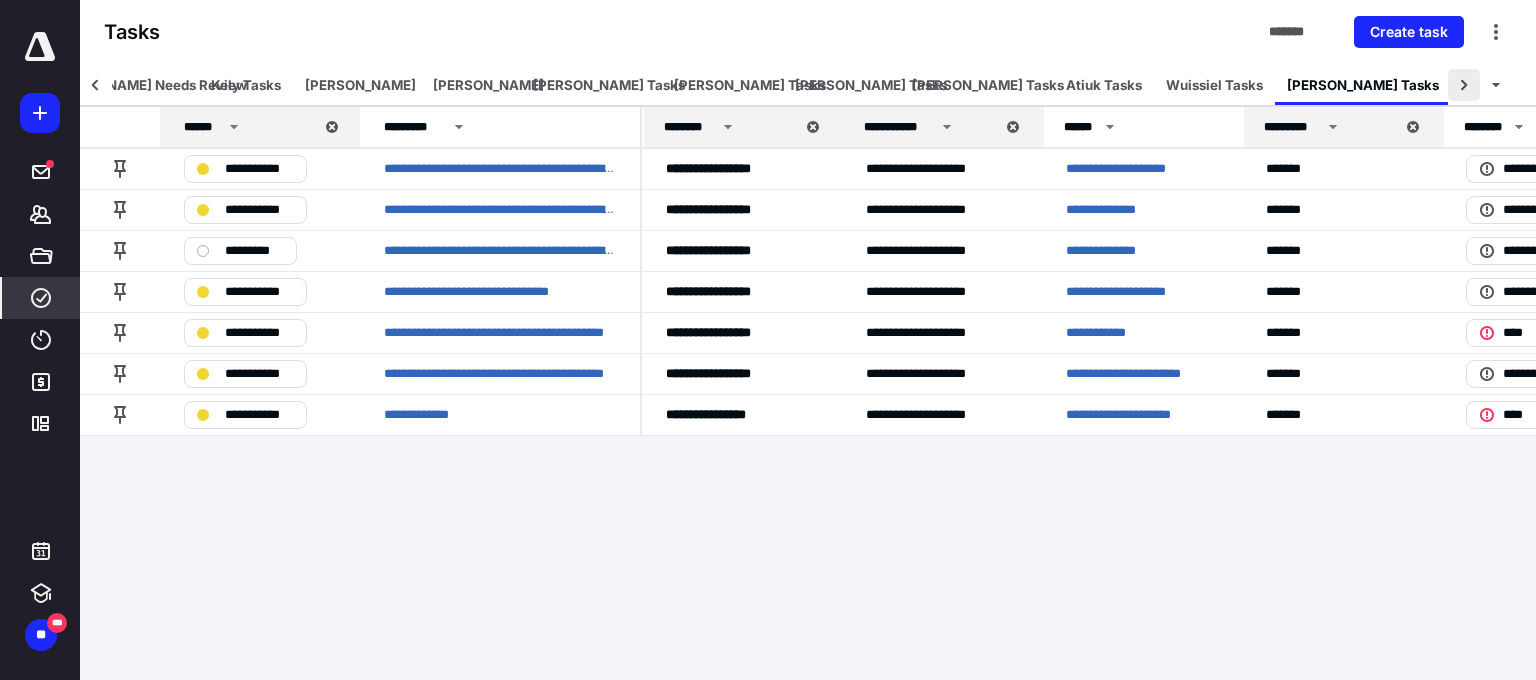 click at bounding box center [1464, 85] 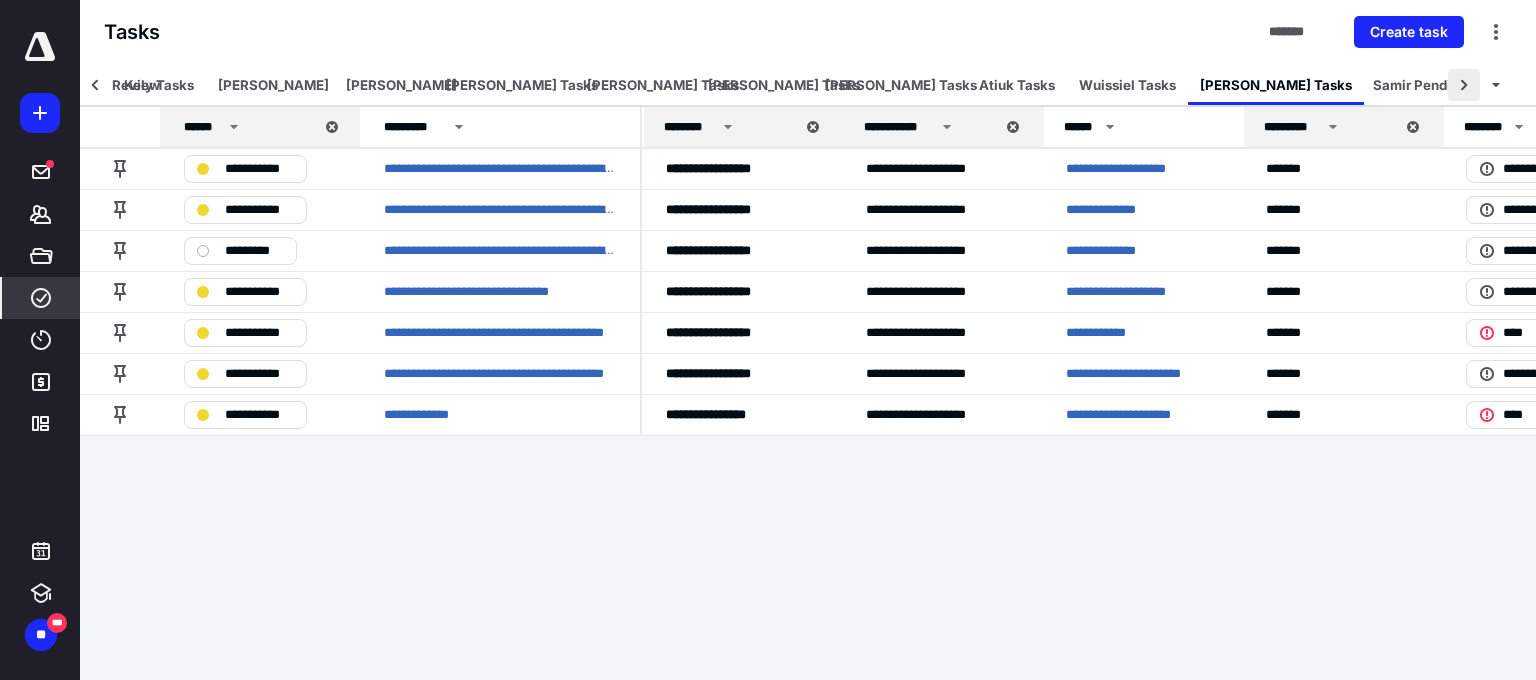 click at bounding box center (1464, 85) 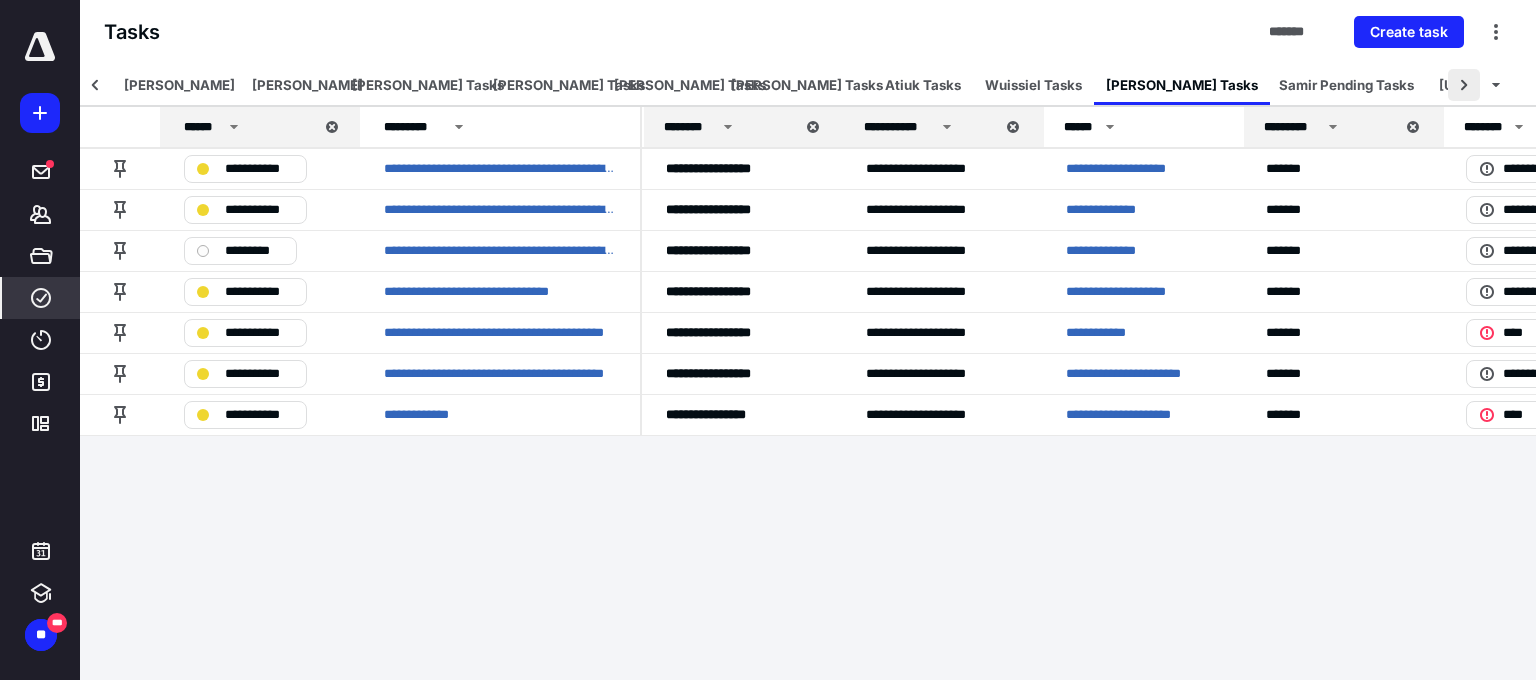 click at bounding box center (1464, 85) 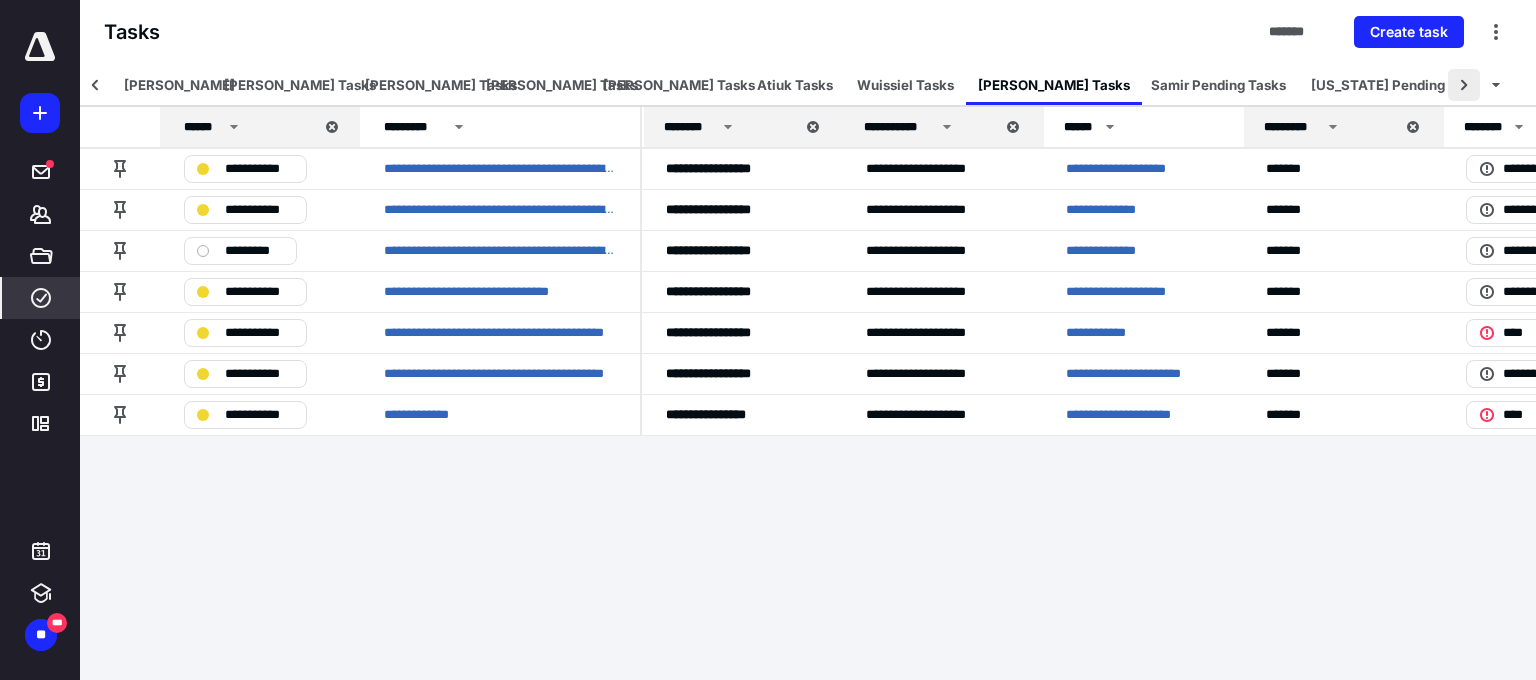 click at bounding box center [1464, 85] 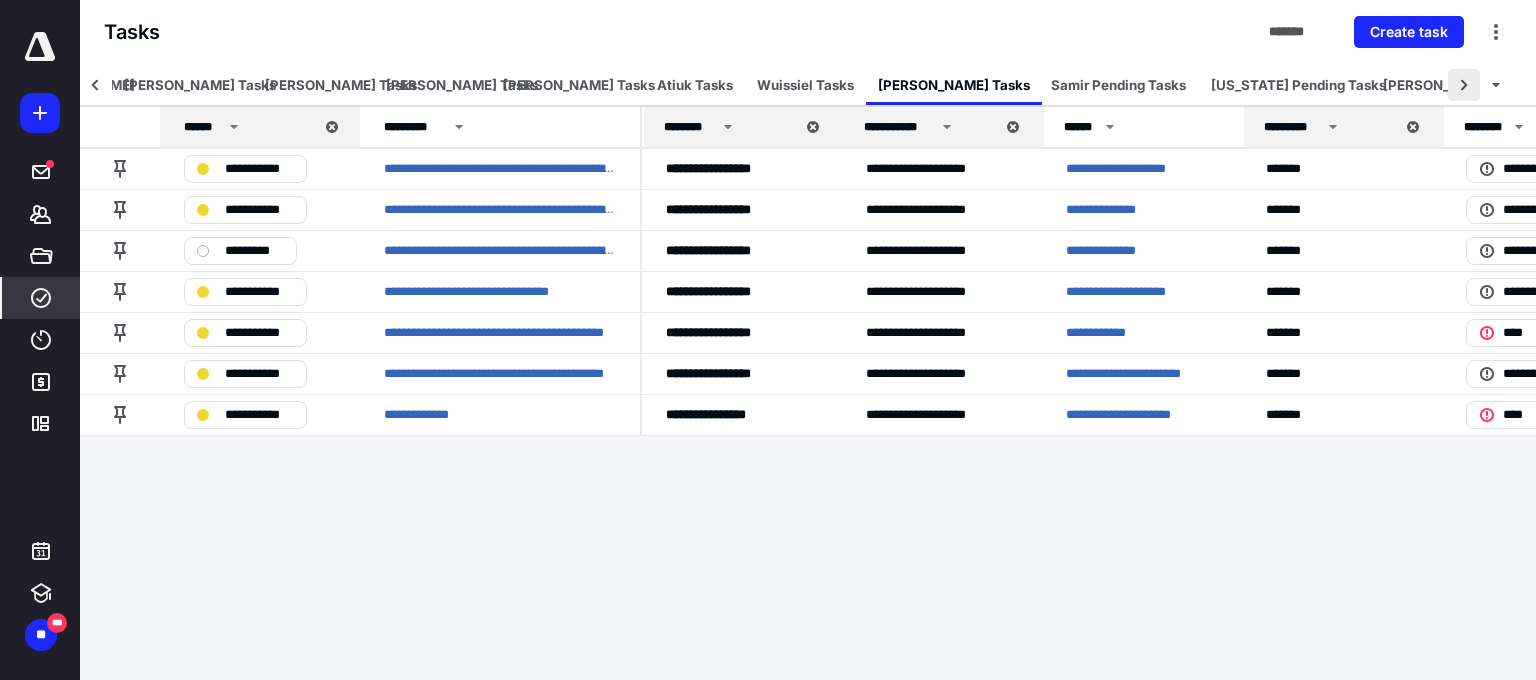 click at bounding box center (1464, 85) 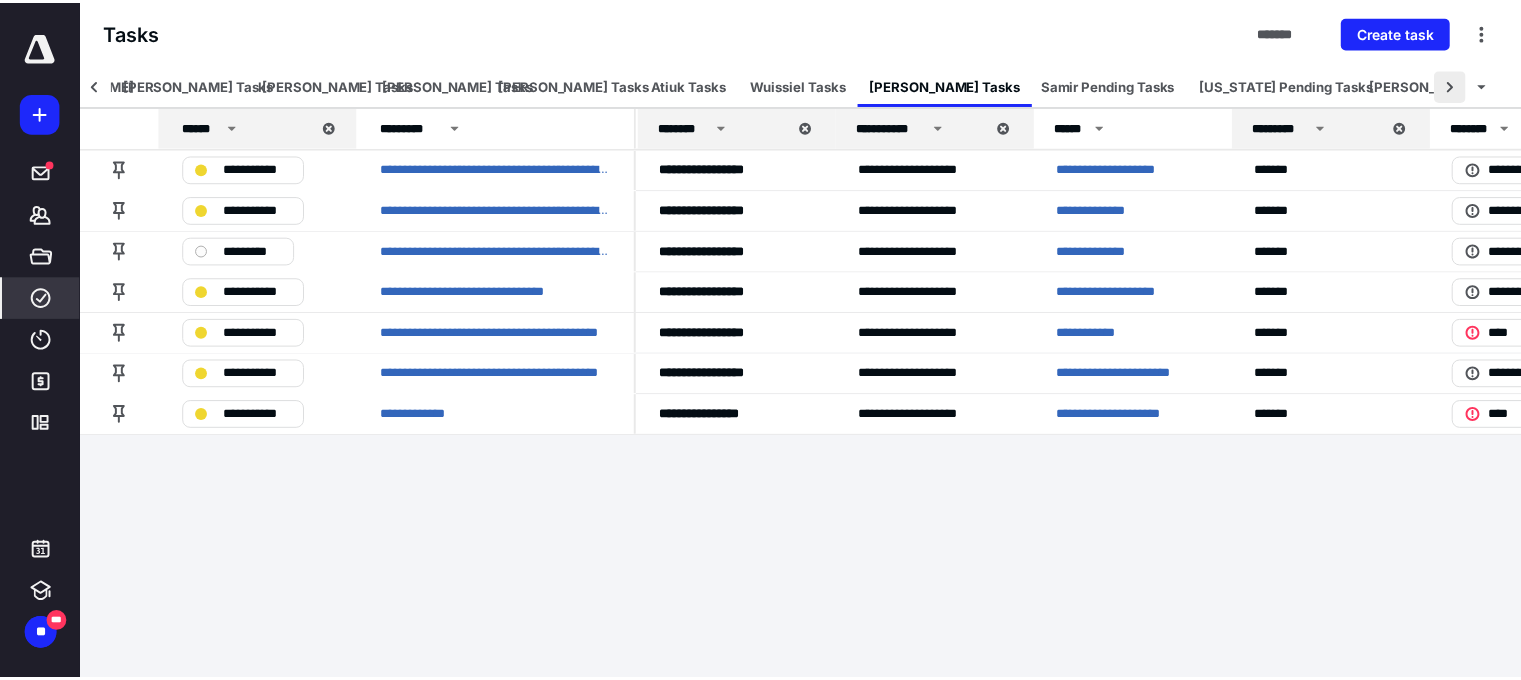 scroll, scrollTop: 0, scrollLeft: 632, axis: horizontal 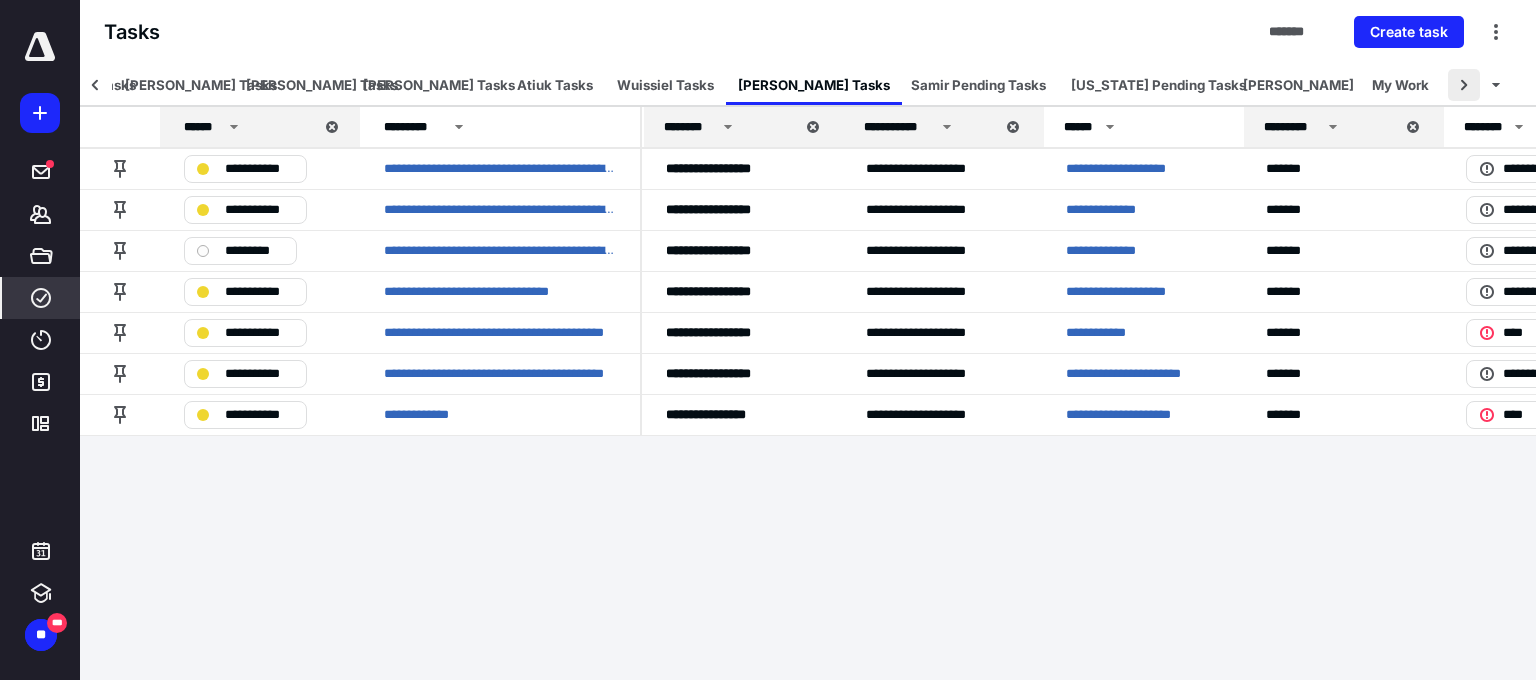 click at bounding box center [1464, 85] 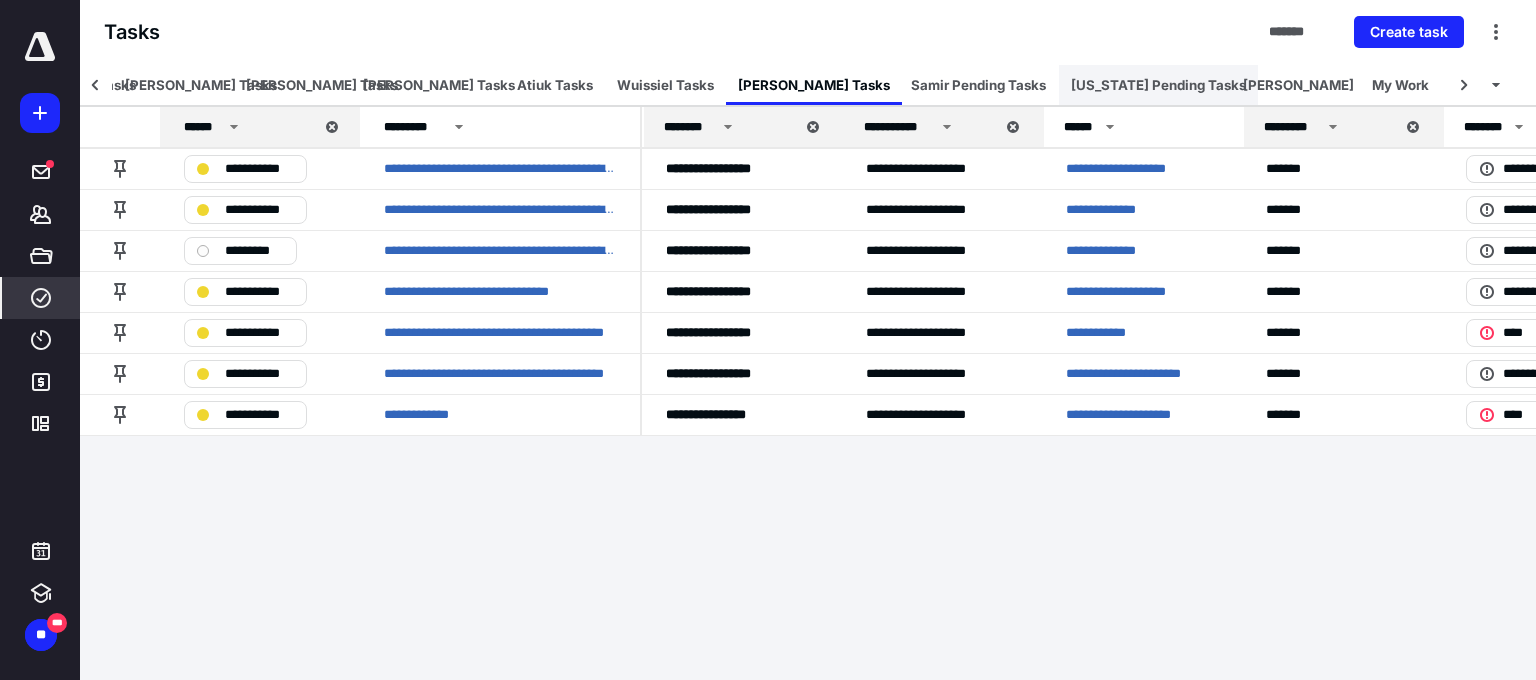 click on "[US_STATE] Pending Tasks" at bounding box center (1158, 85) 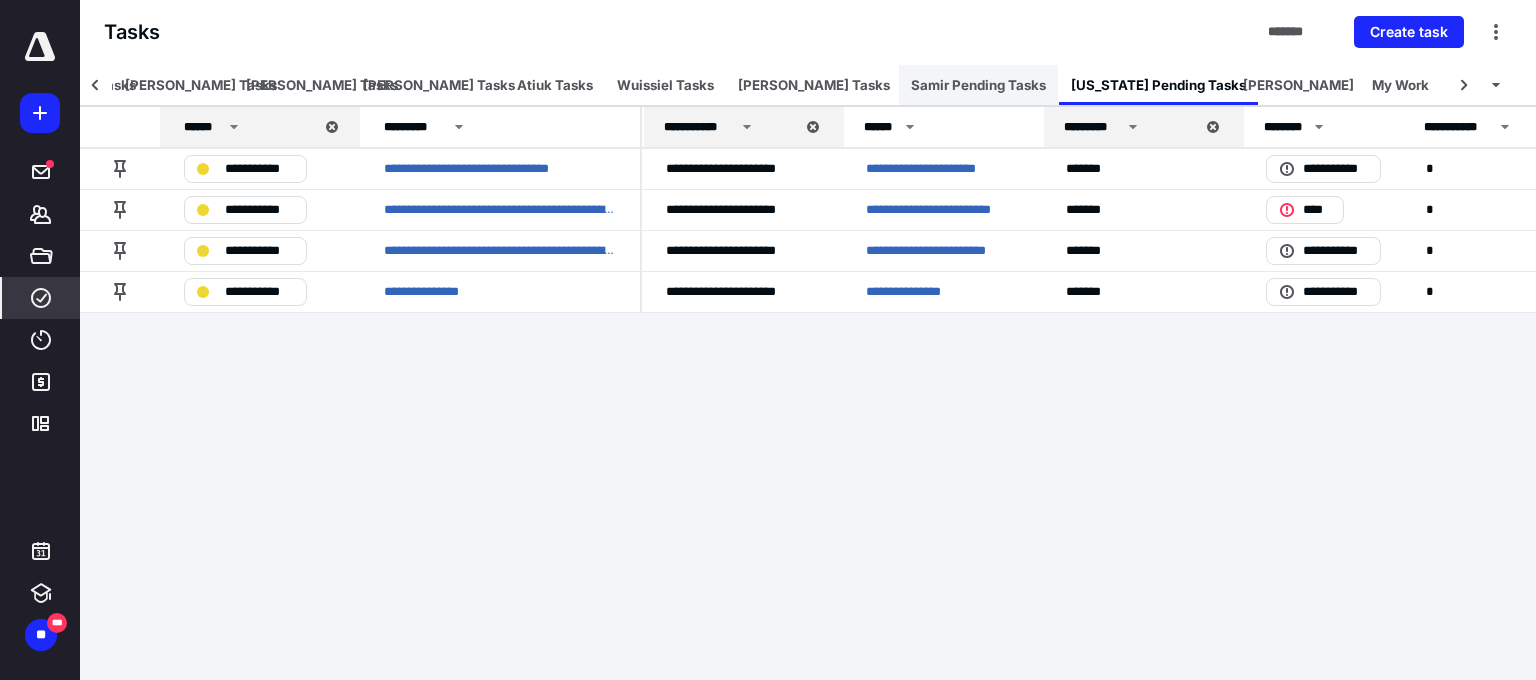 click on "Samir Pending Tasks" at bounding box center [978, 85] 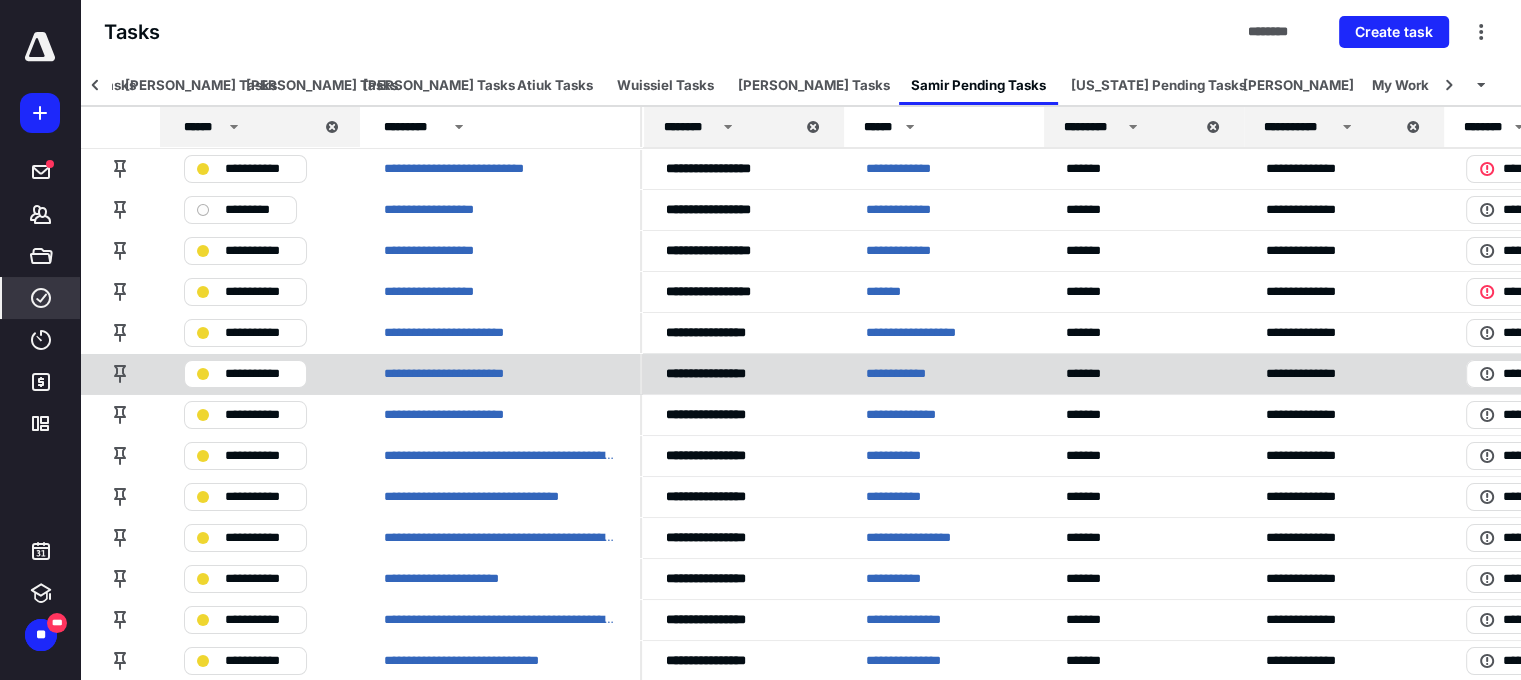 scroll, scrollTop: 23, scrollLeft: 0, axis: vertical 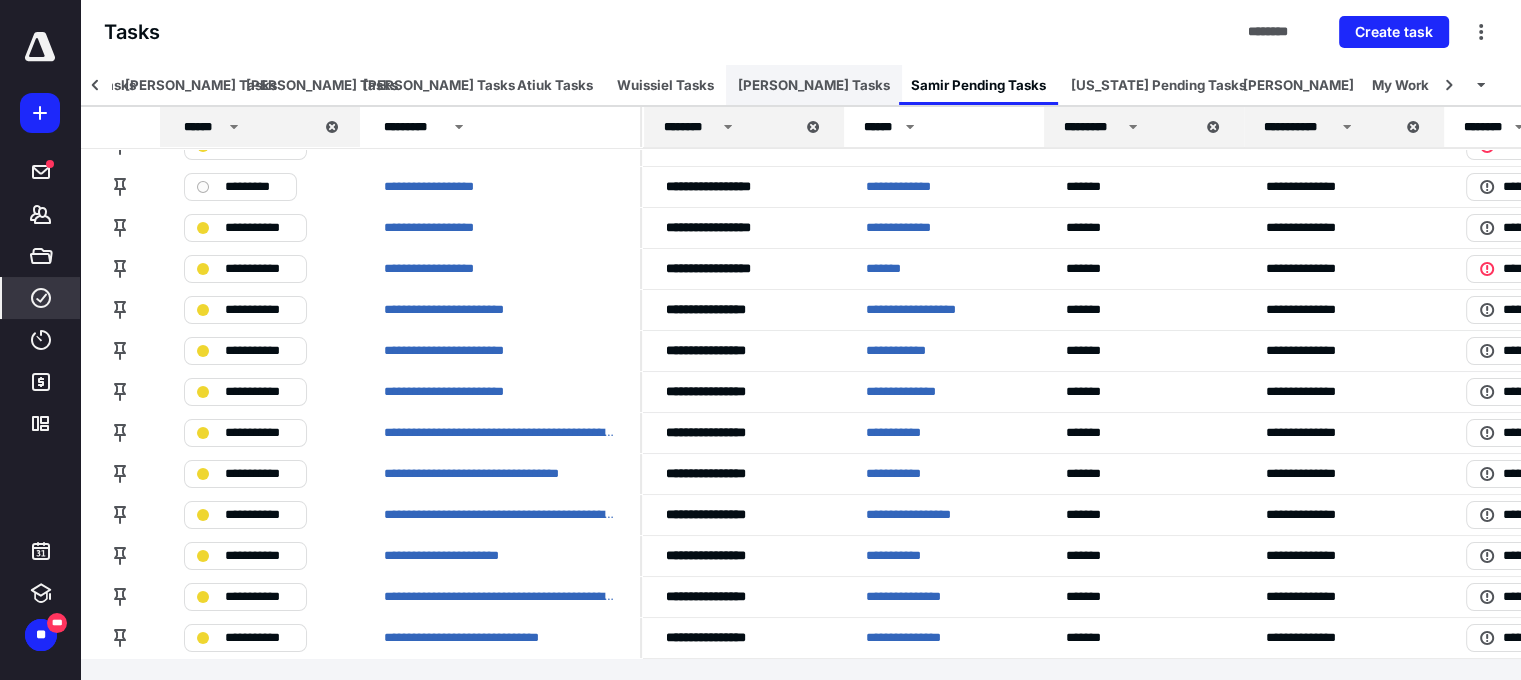 click on "[PERSON_NAME] Tasks" at bounding box center [814, 85] 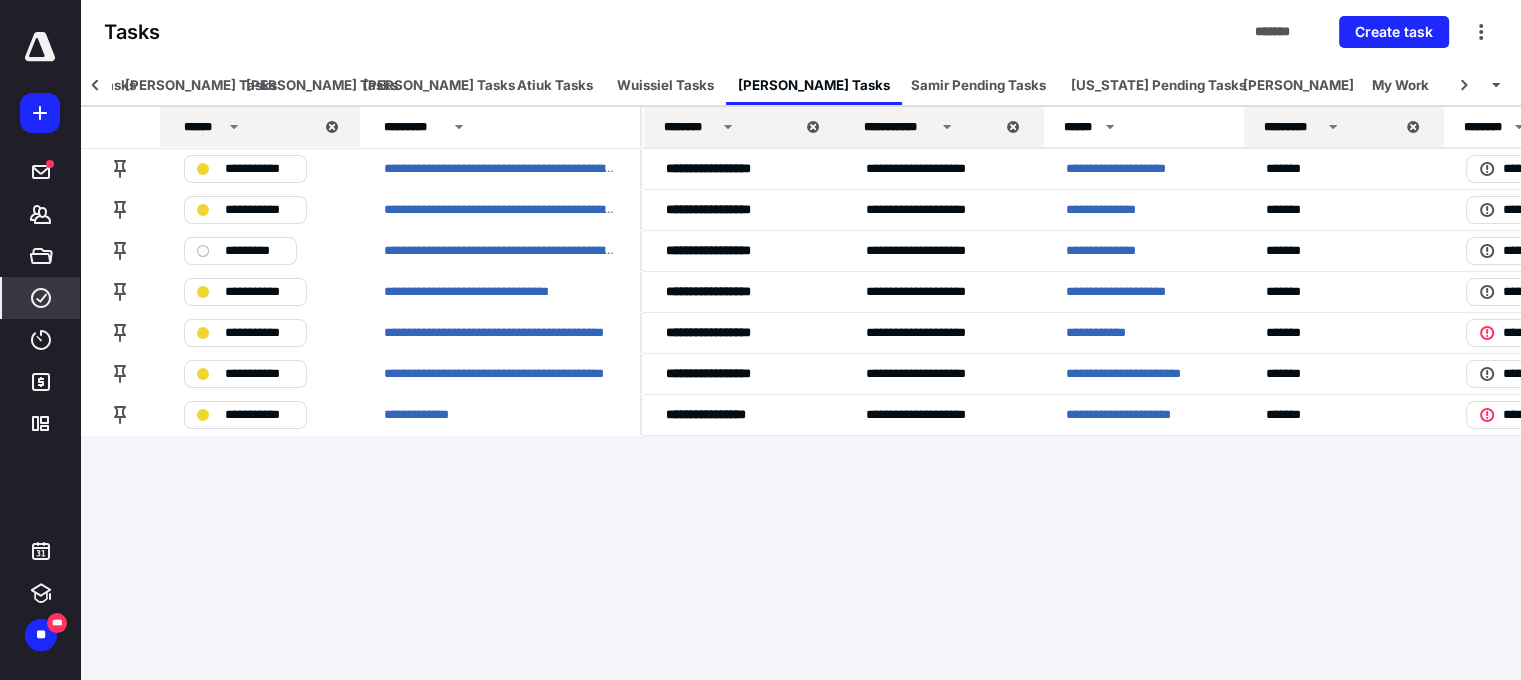 scroll, scrollTop: 0, scrollLeft: 0, axis: both 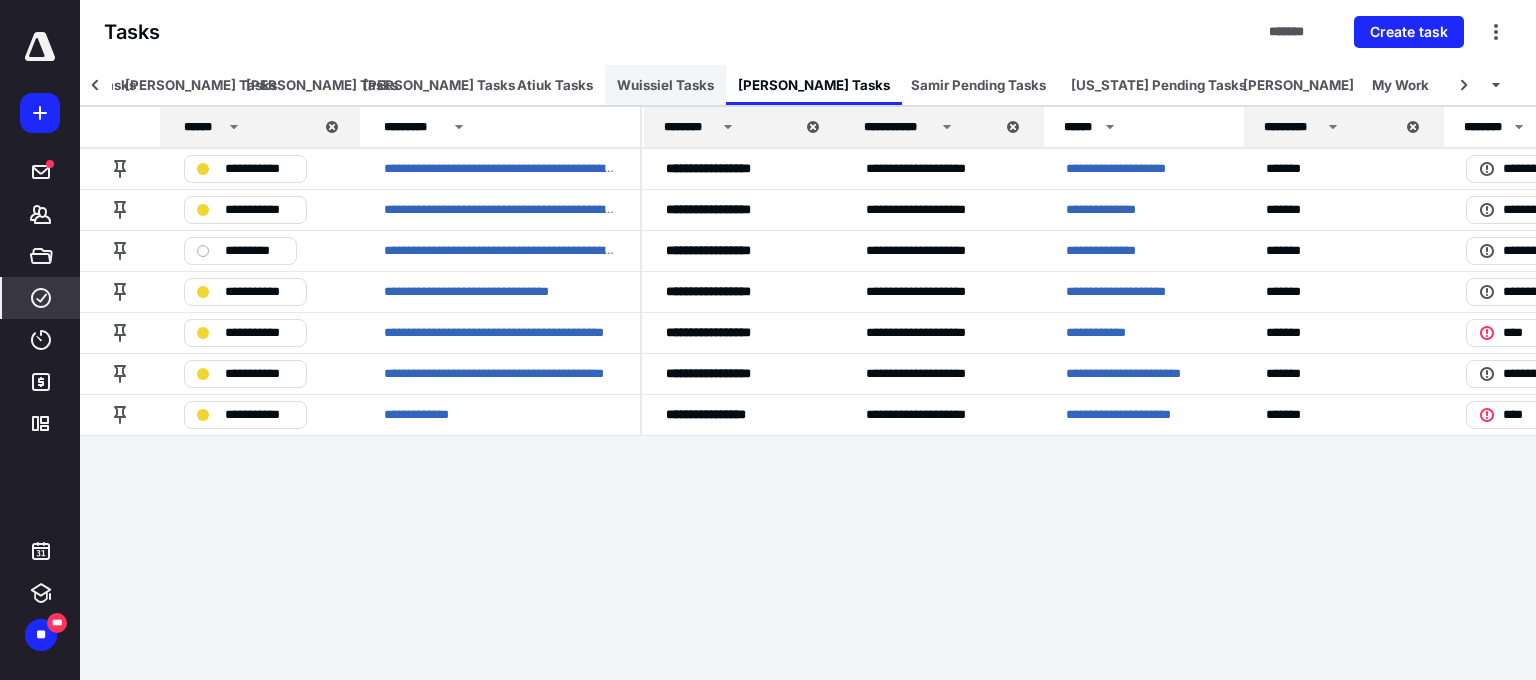 click on "Wuissiel Tasks" at bounding box center [665, 85] 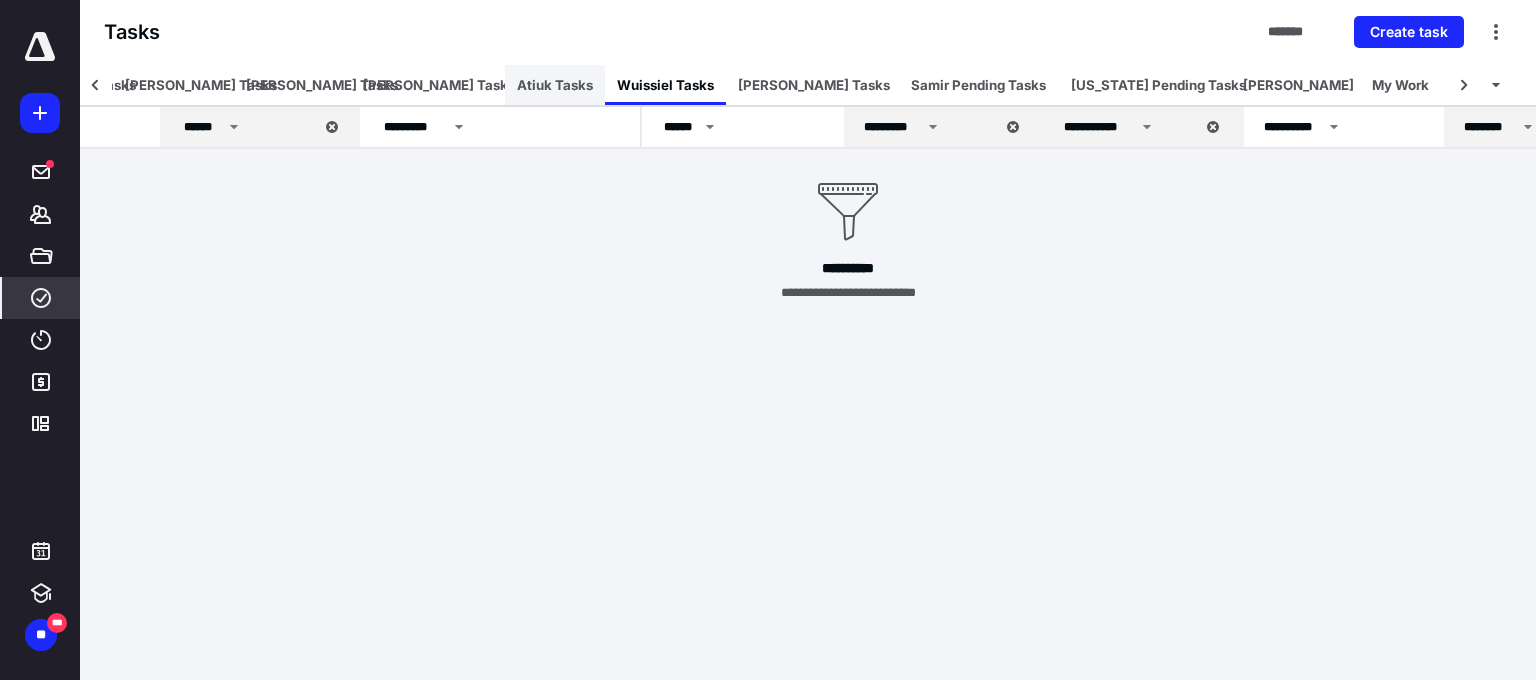 click on "Atiuk Tasks" at bounding box center (555, 85) 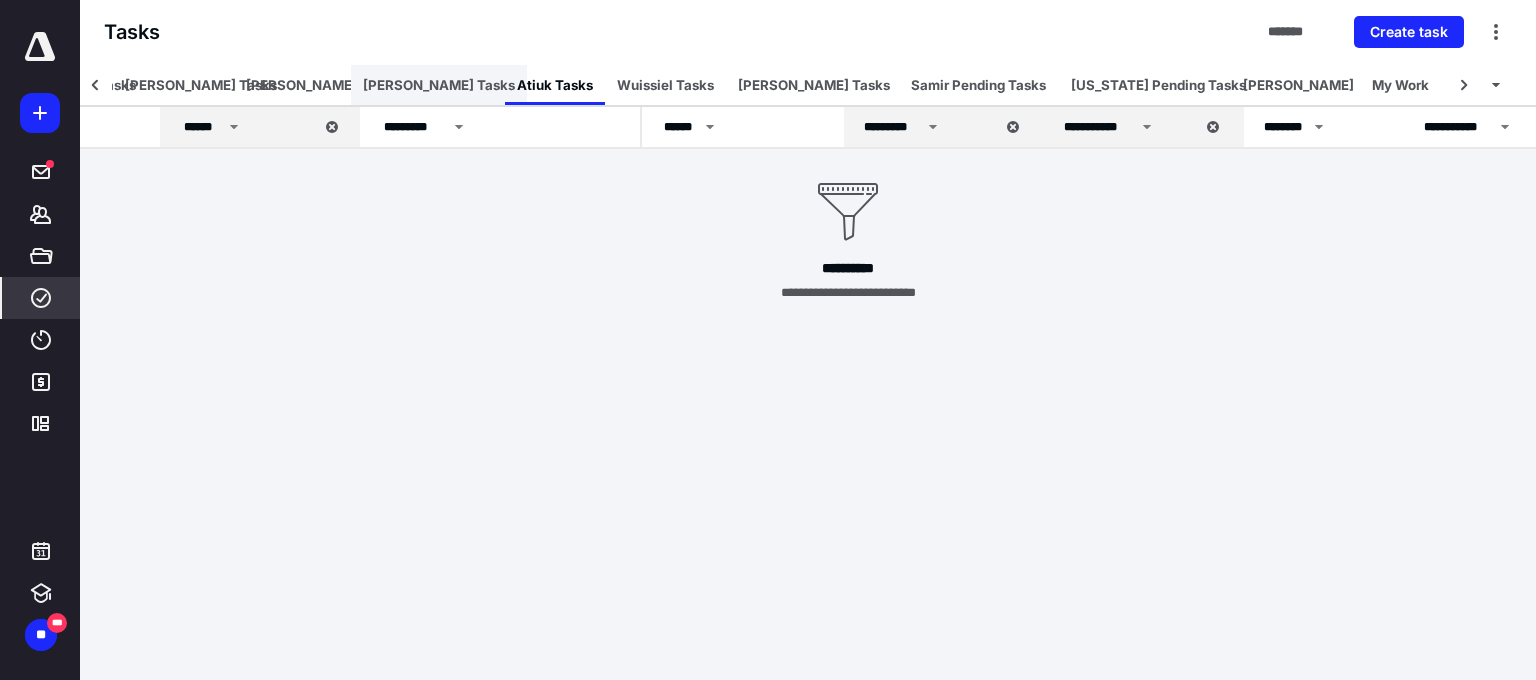 click on "[PERSON_NAME] Tasks" at bounding box center [439, 85] 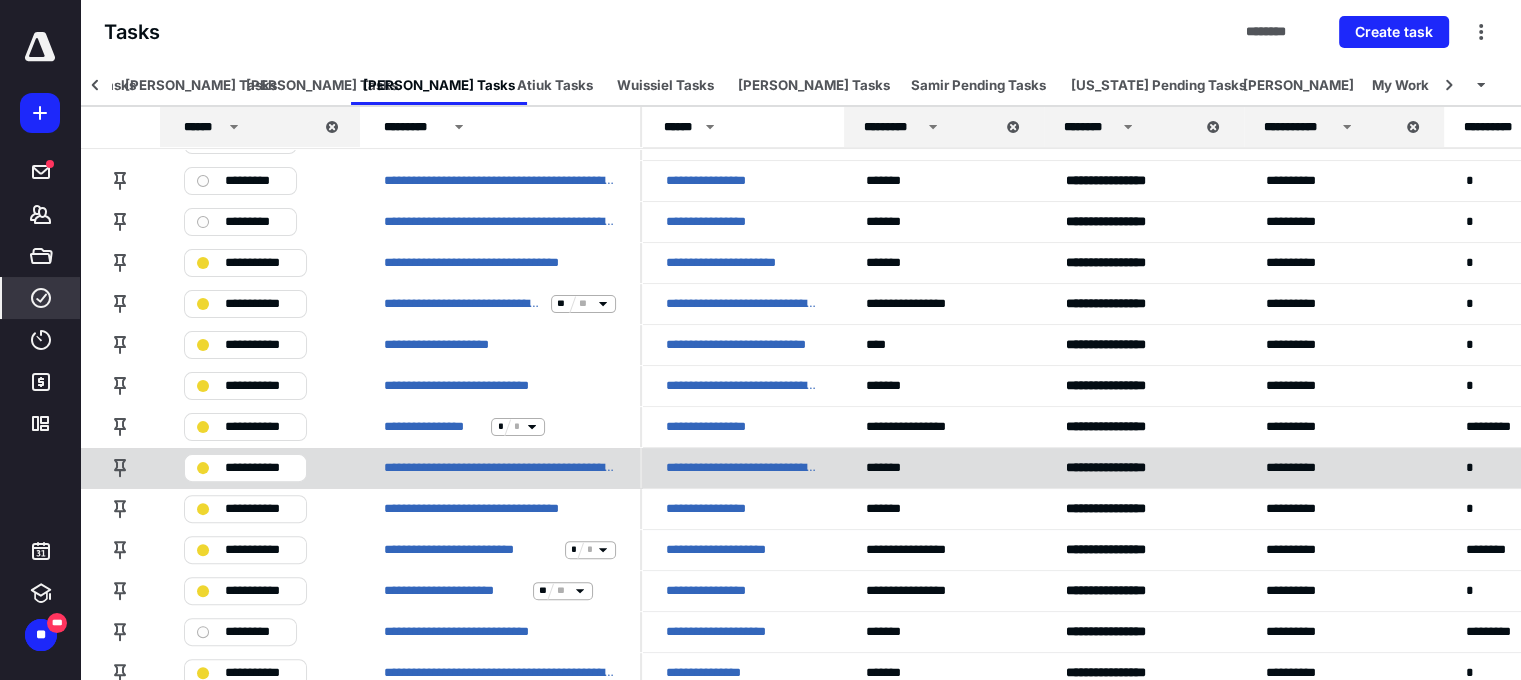 scroll, scrollTop: 512, scrollLeft: 0, axis: vertical 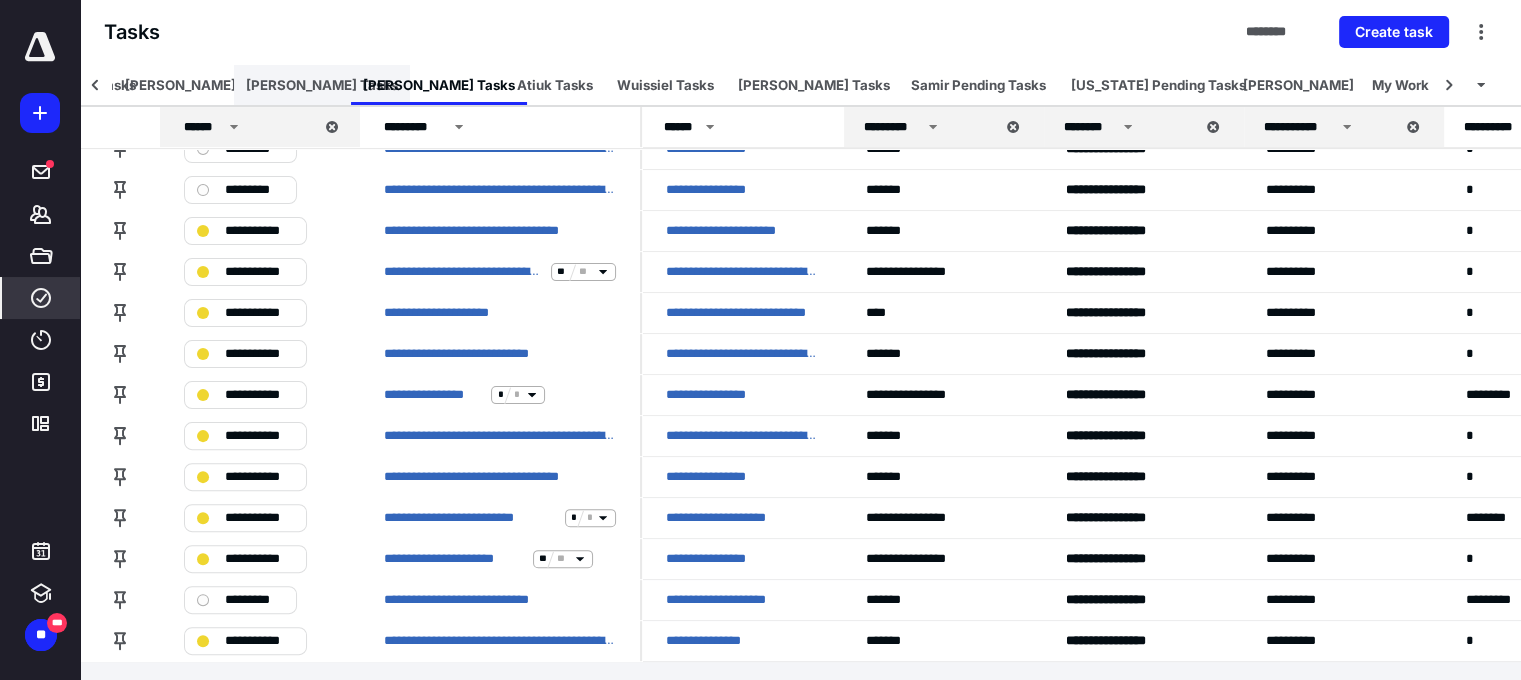 click on "[PERSON_NAME] Tasks" at bounding box center [322, 85] 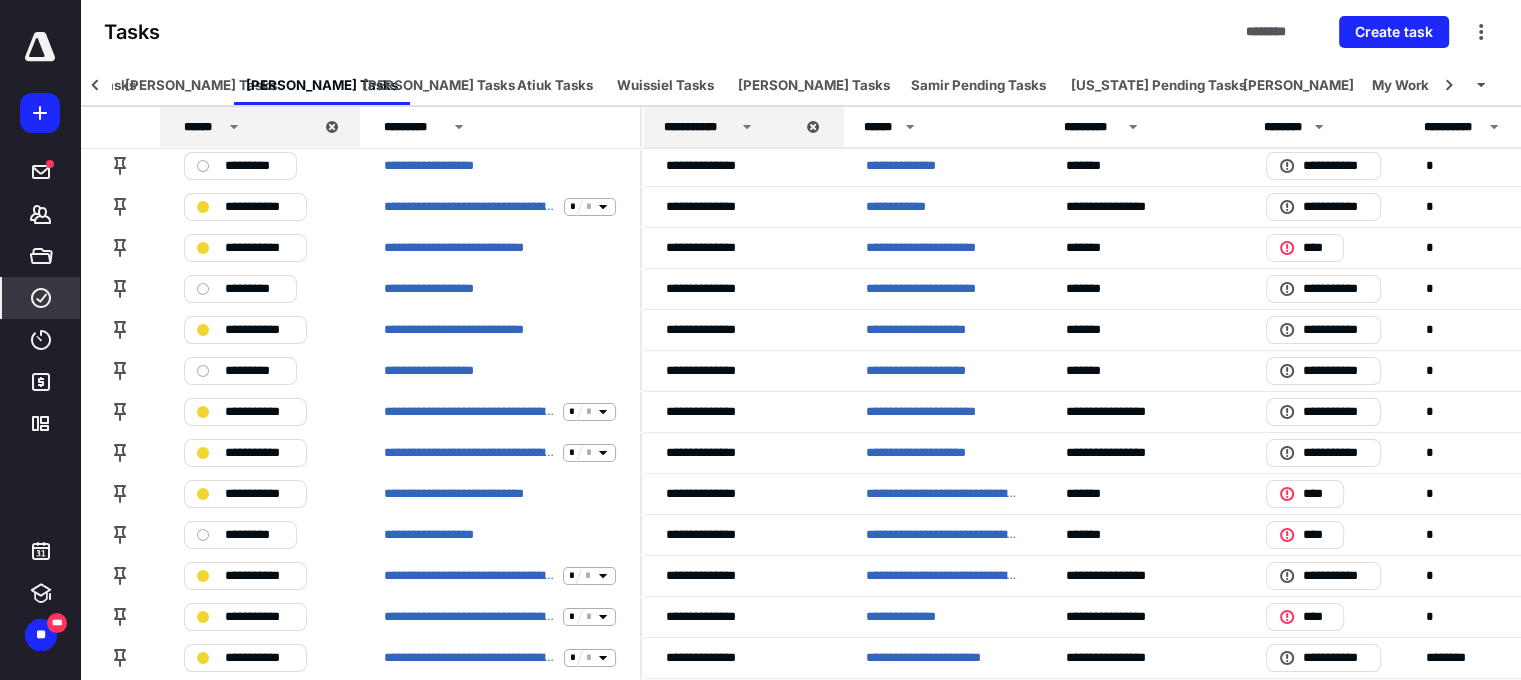 scroll, scrollTop: 0, scrollLeft: 0, axis: both 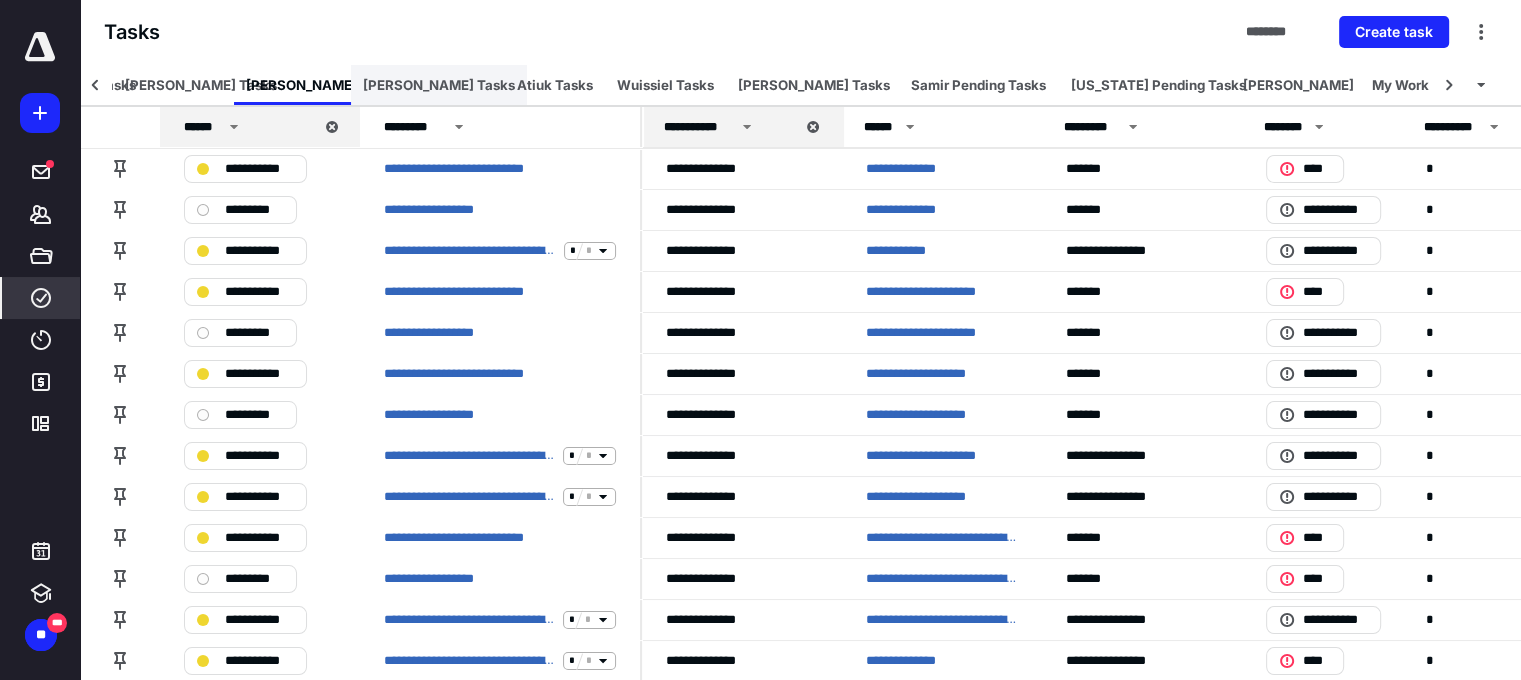 click on "[PERSON_NAME] Tasks" at bounding box center (439, 85) 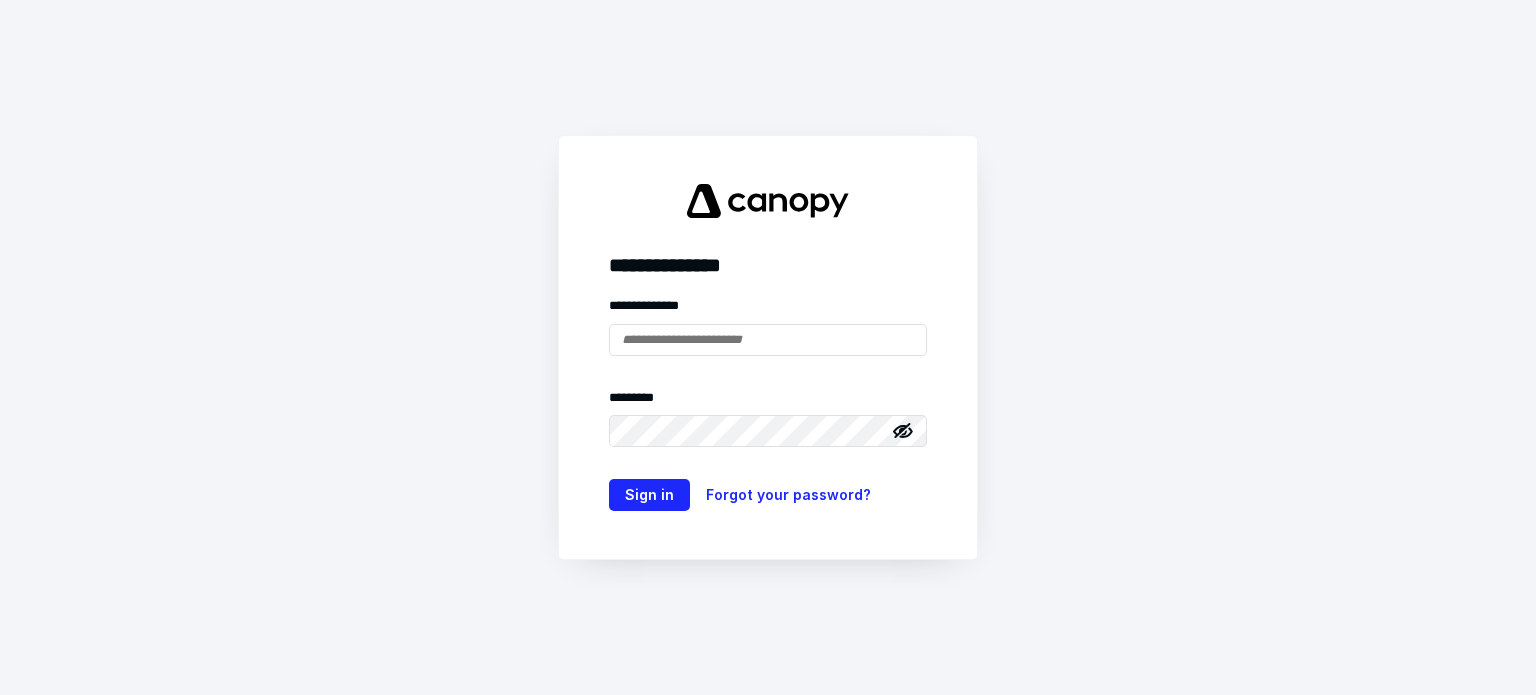 scroll, scrollTop: 0, scrollLeft: 0, axis: both 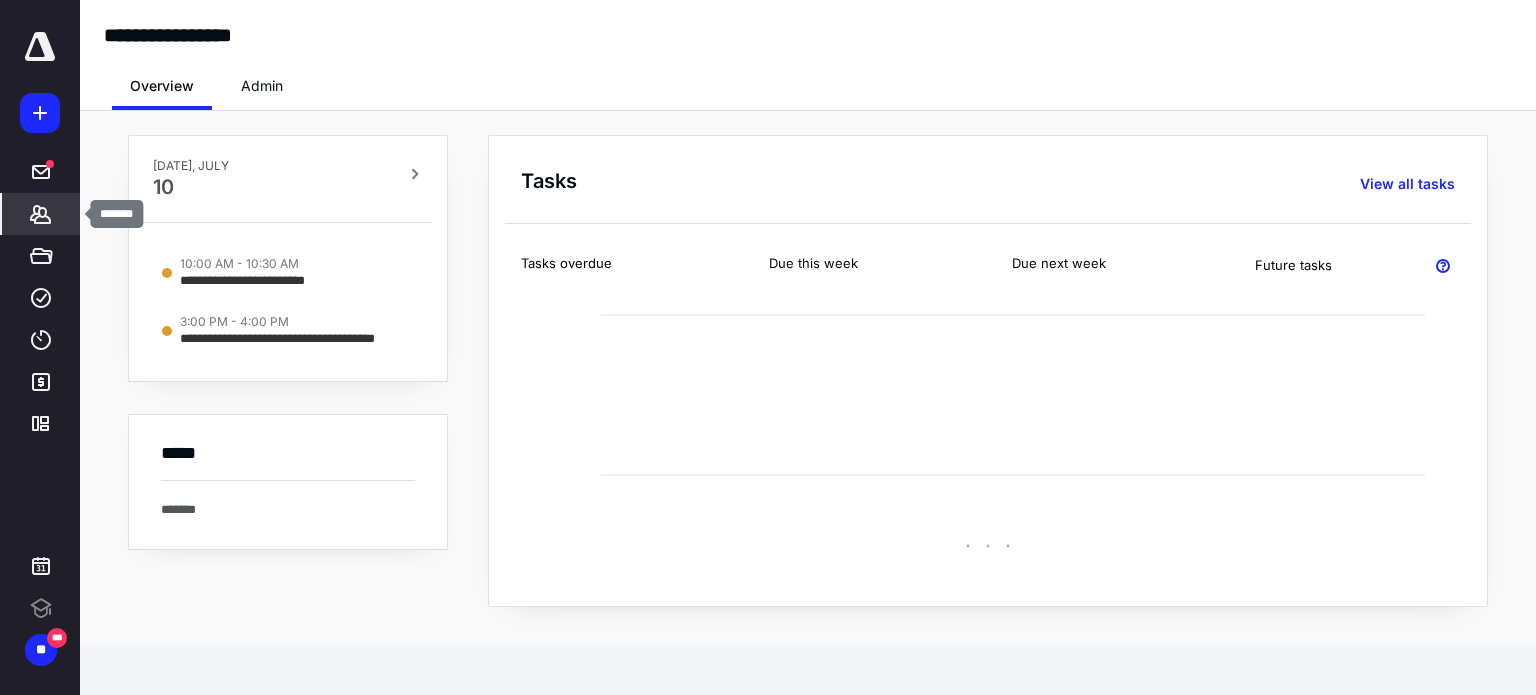 click on "*******" at bounding box center (41, 214) 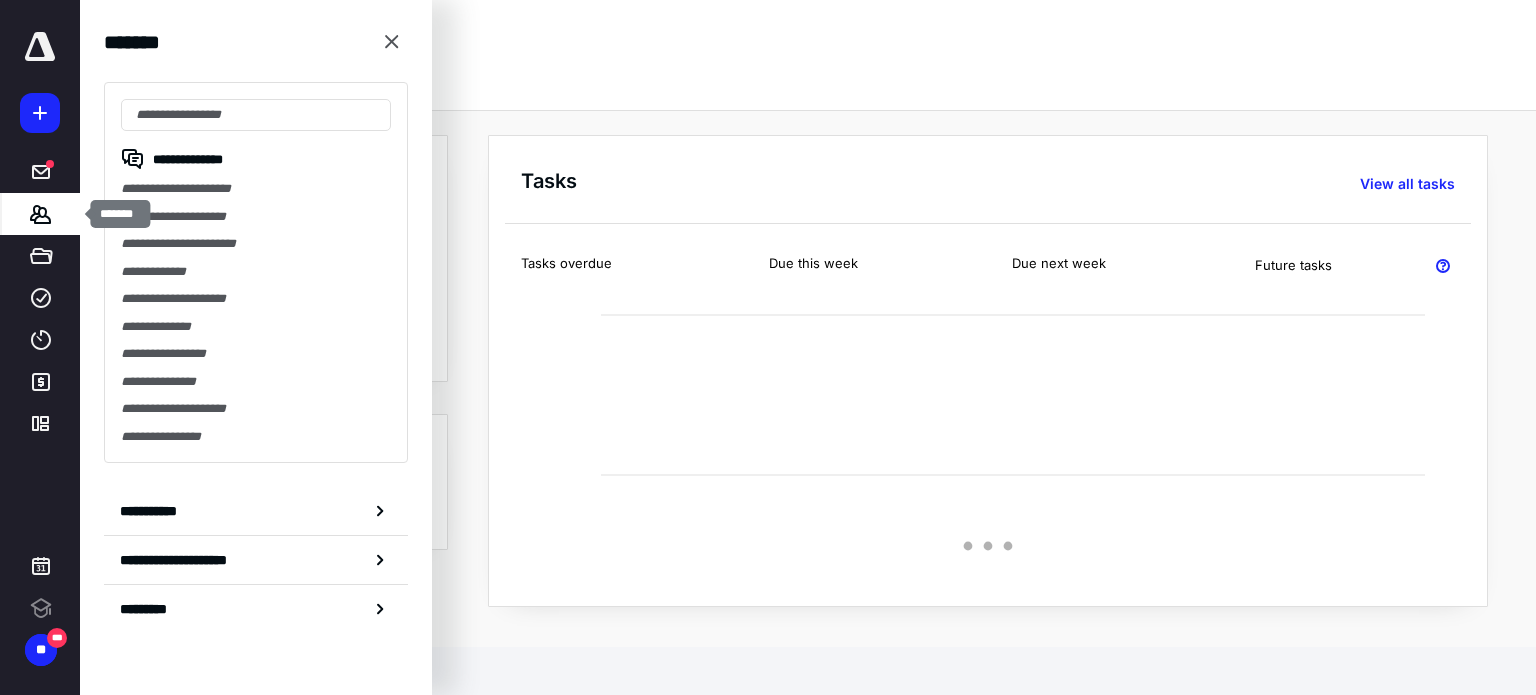 scroll, scrollTop: 0, scrollLeft: 0, axis: both 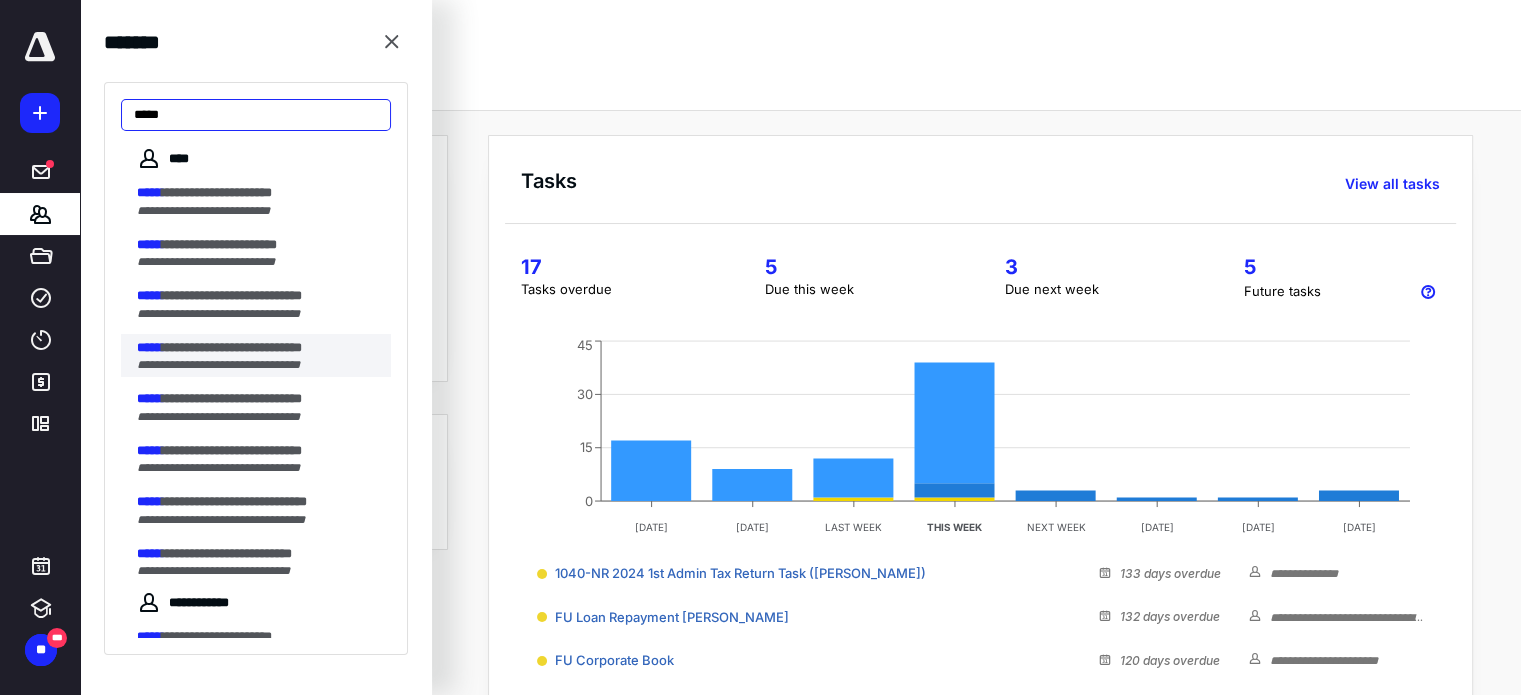type on "*****" 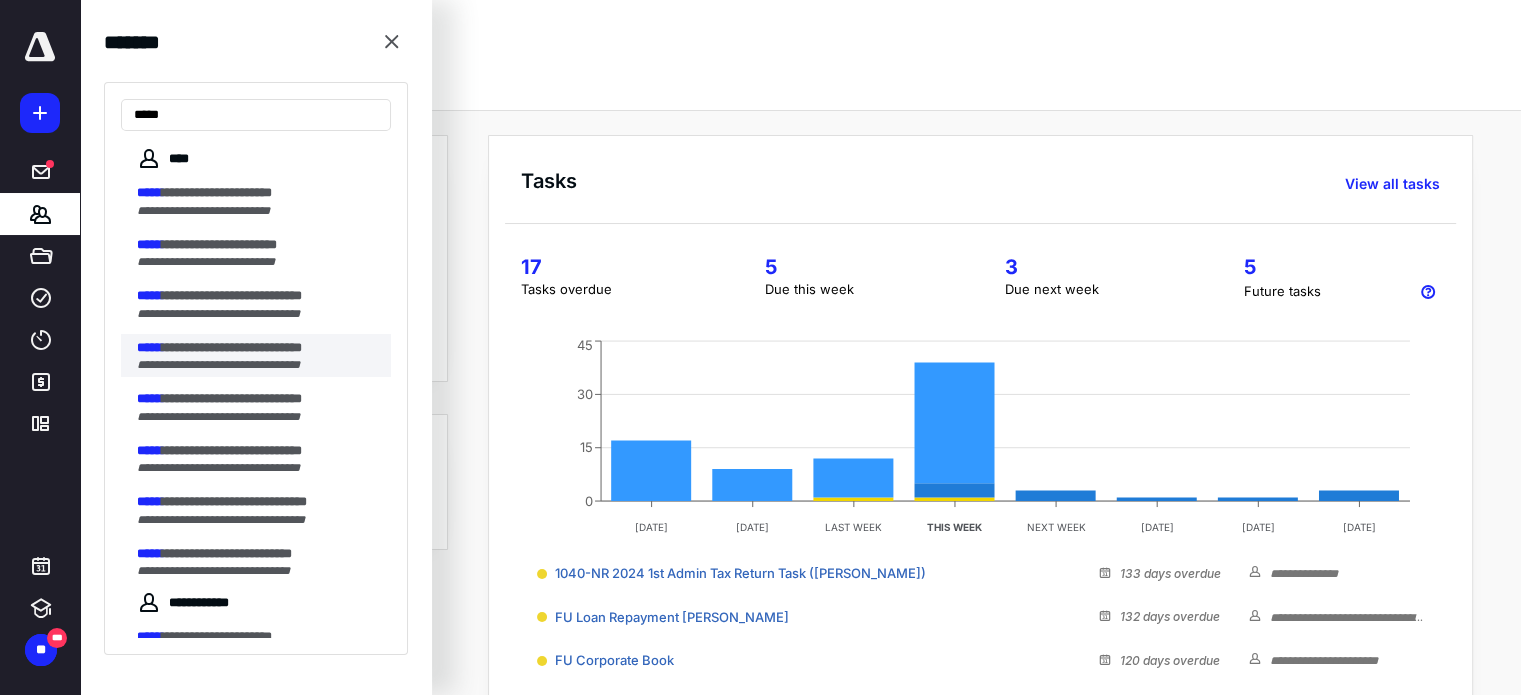 click on "**********" at bounding box center [218, 365] 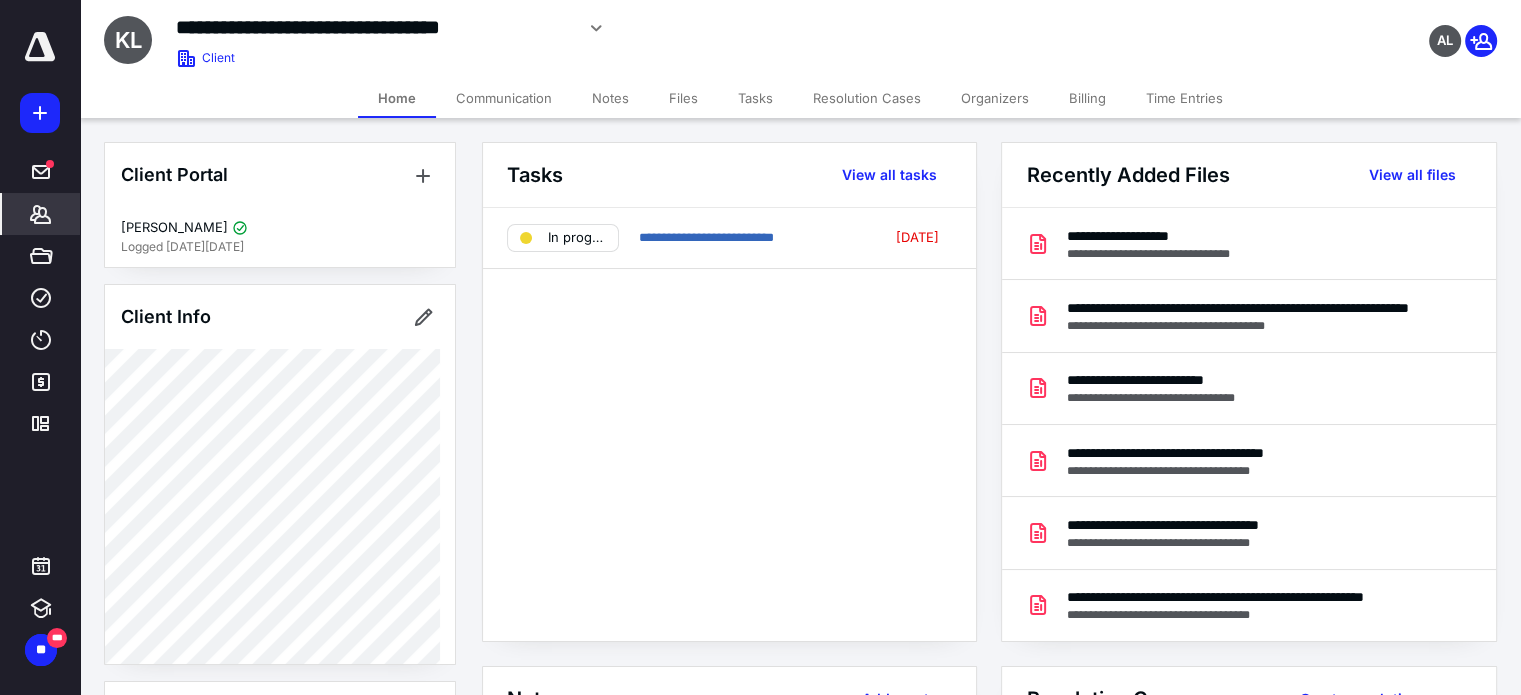 click on "Files" at bounding box center [683, 98] 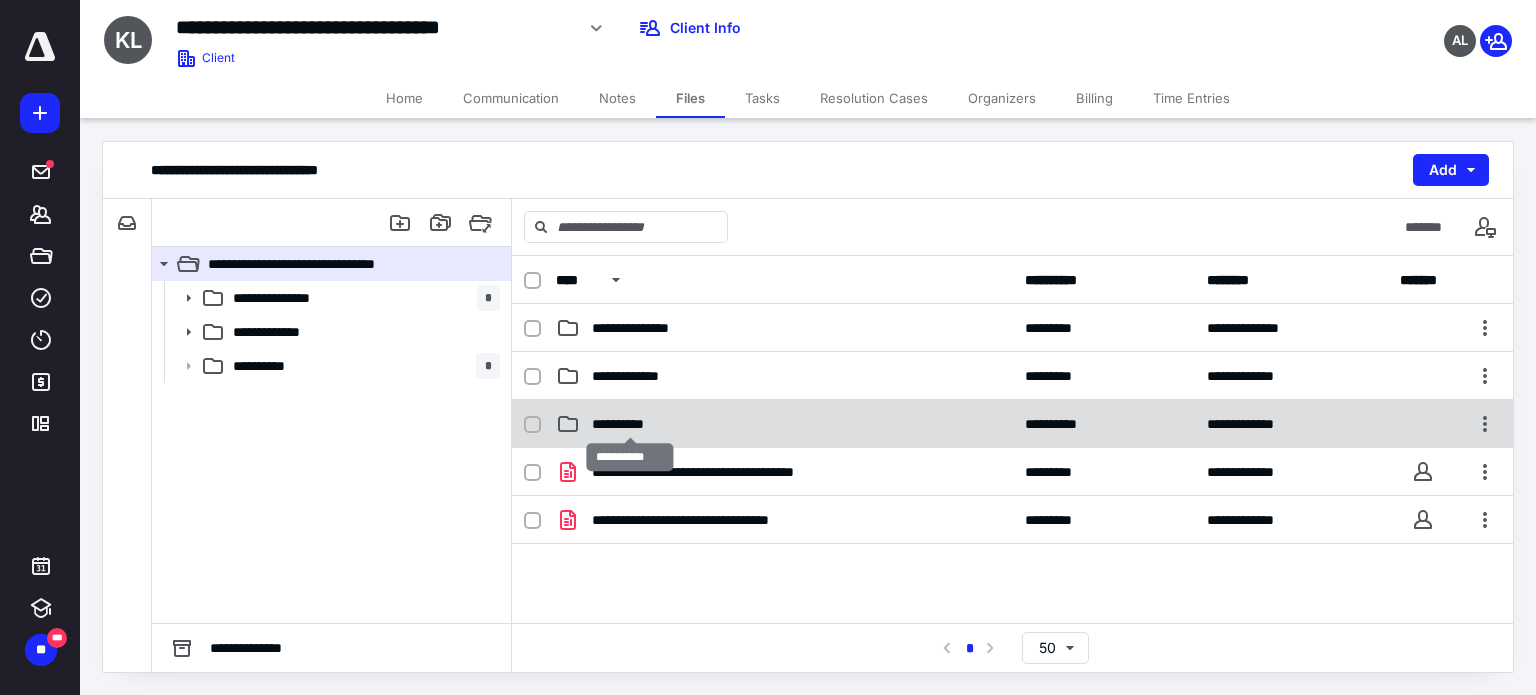 click on "**********" at bounding box center [630, 424] 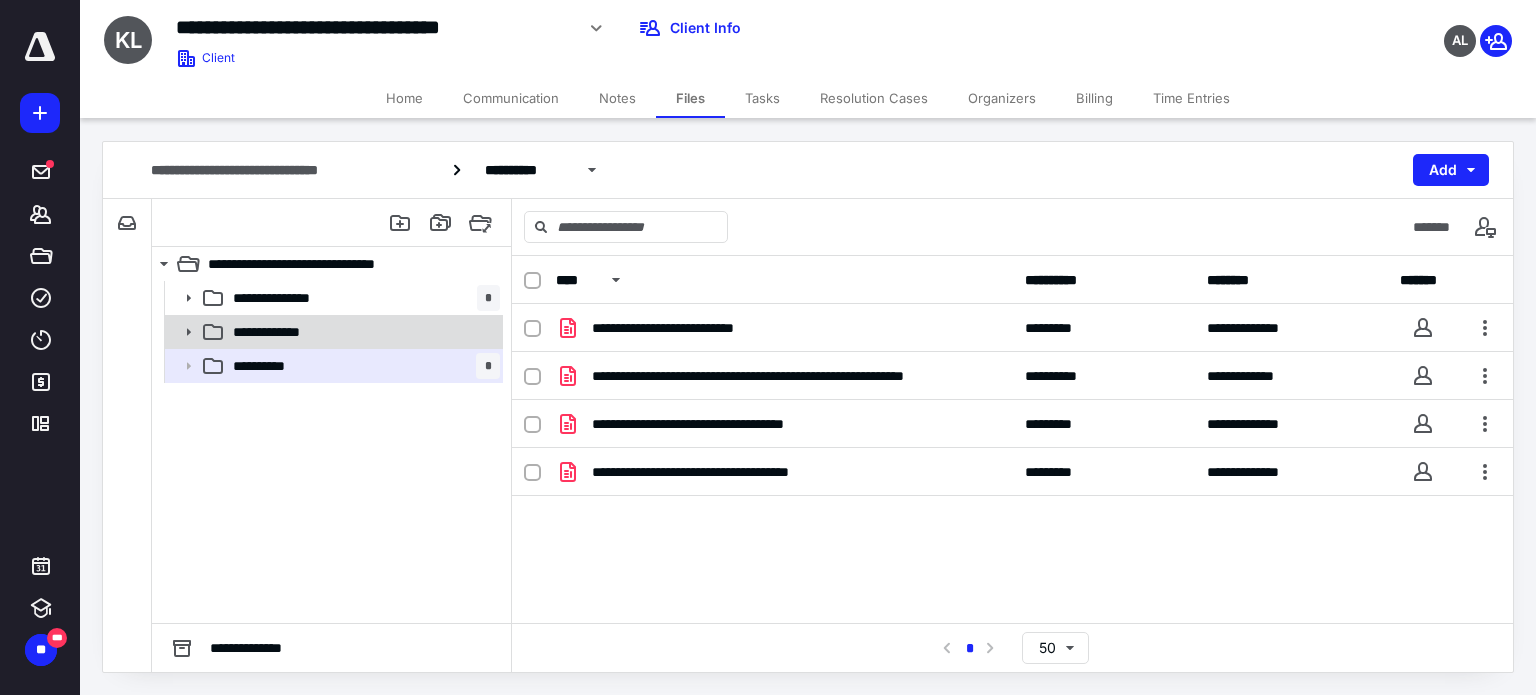 click 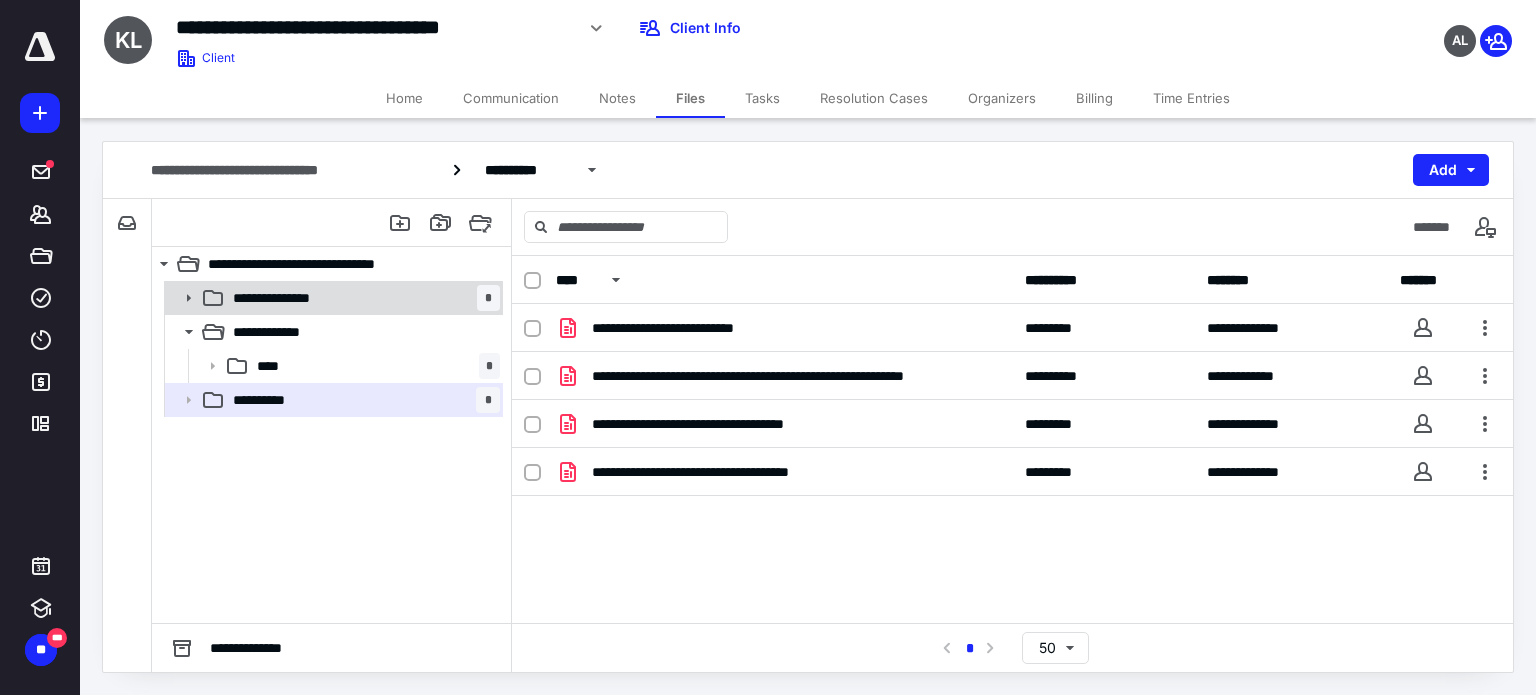 click 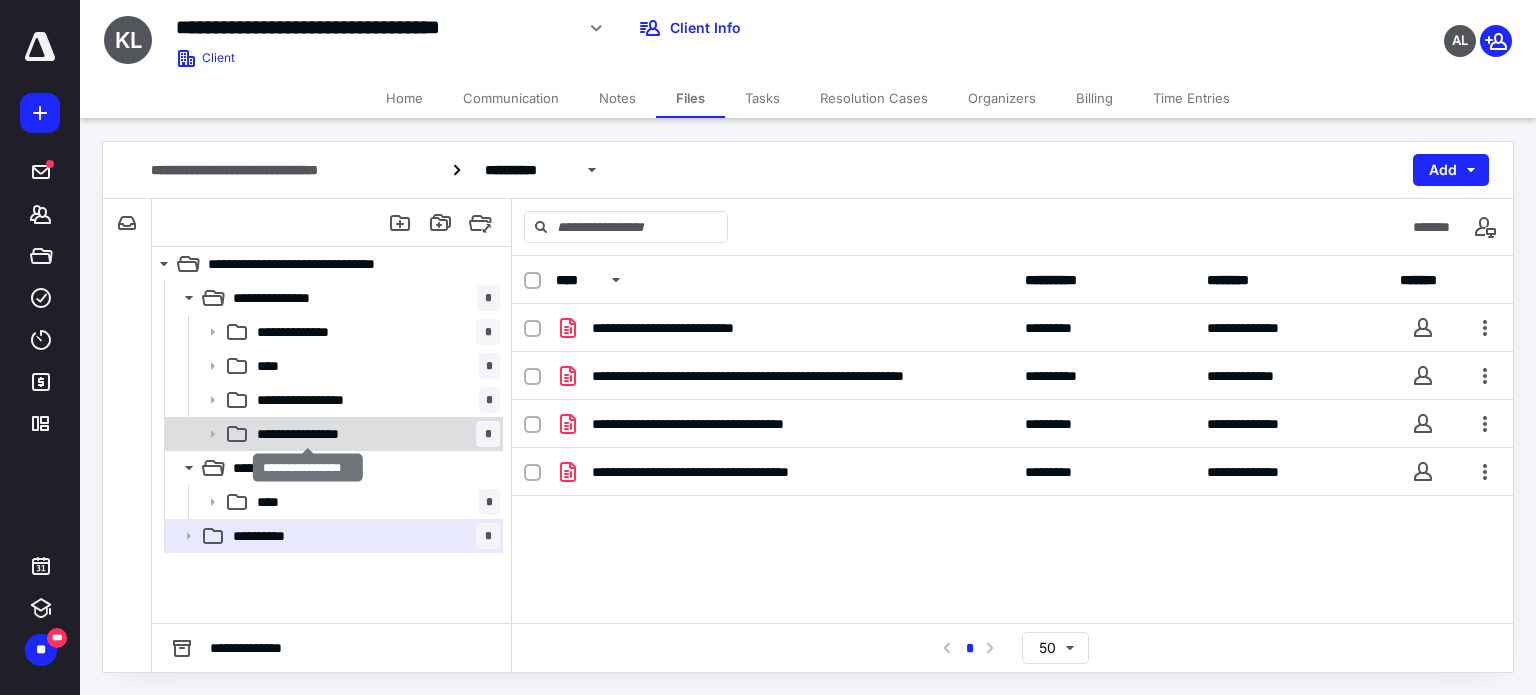 click on "**********" at bounding box center [309, 434] 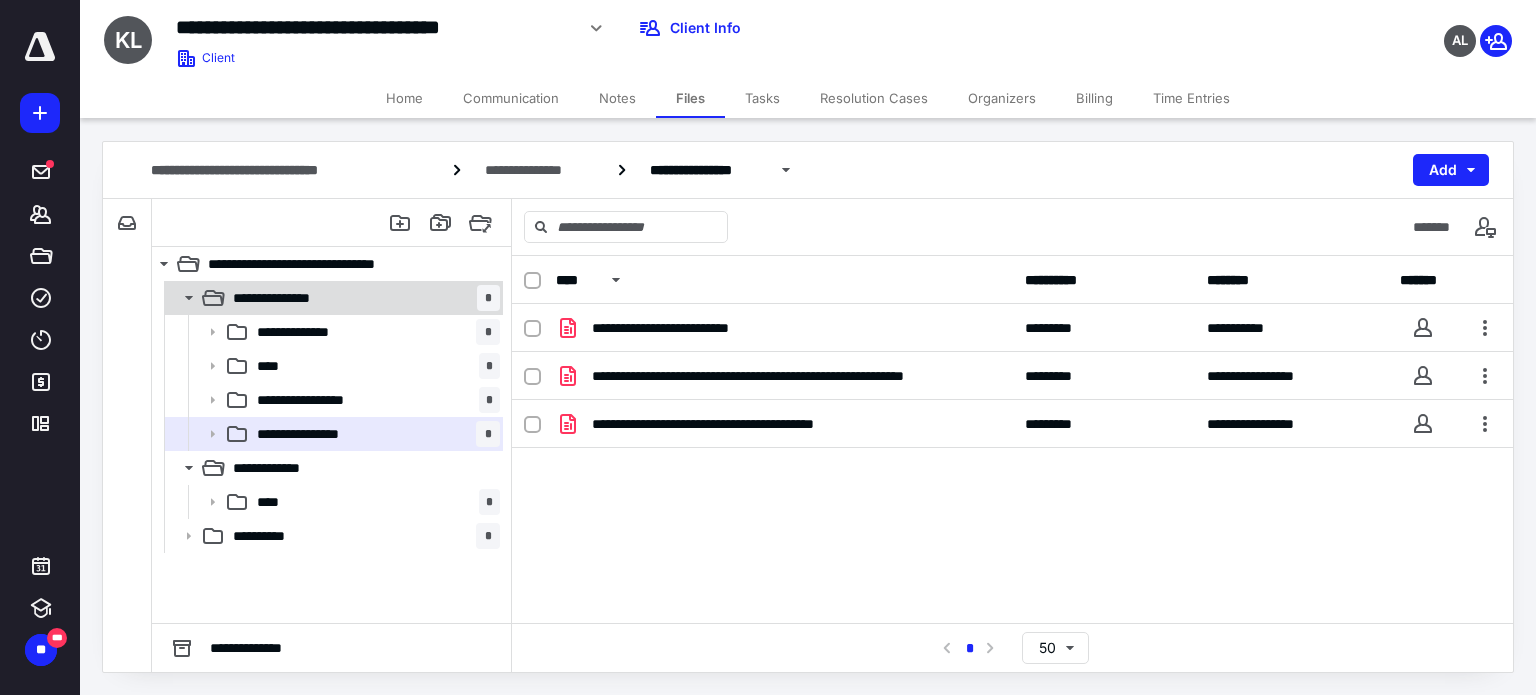 click on "**********" at bounding box center (362, 298) 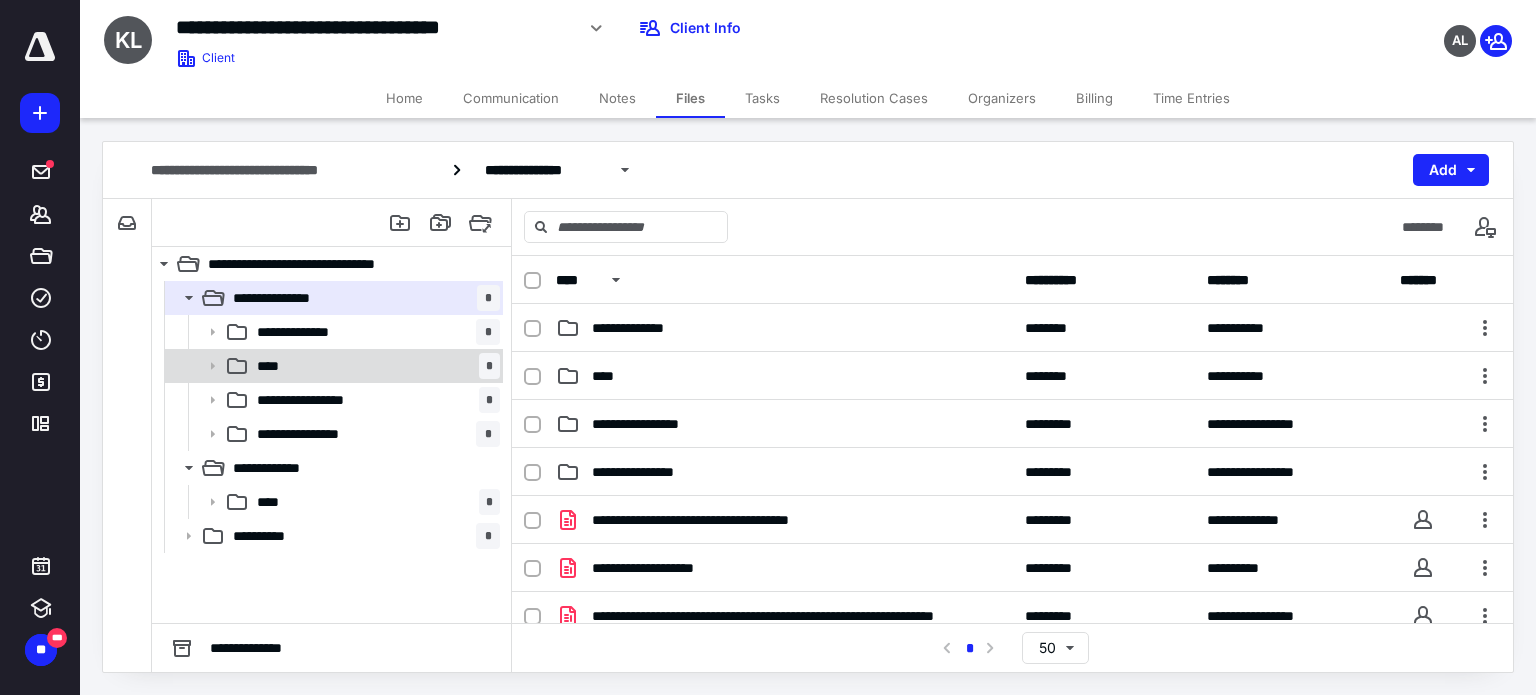click on "**** *" at bounding box center [332, 366] 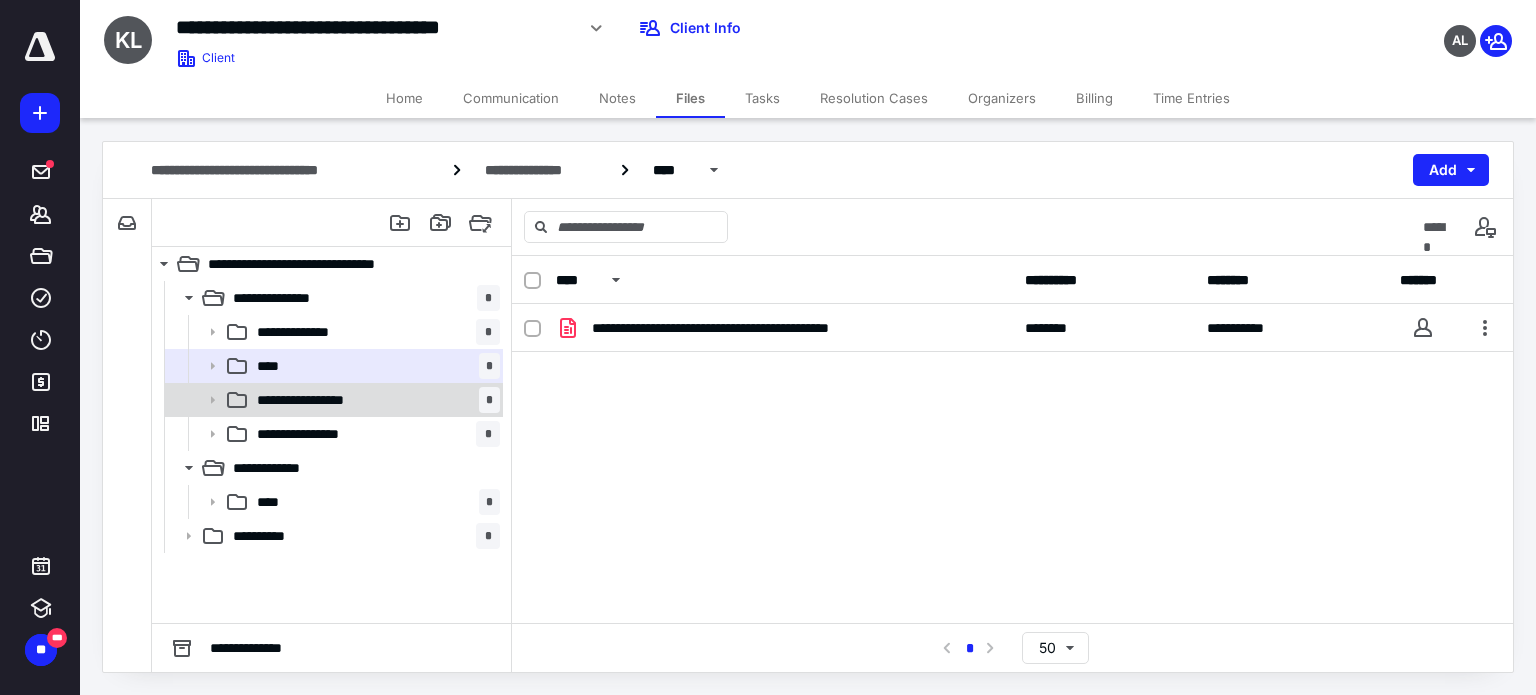 click on "**********" at bounding box center [374, 400] 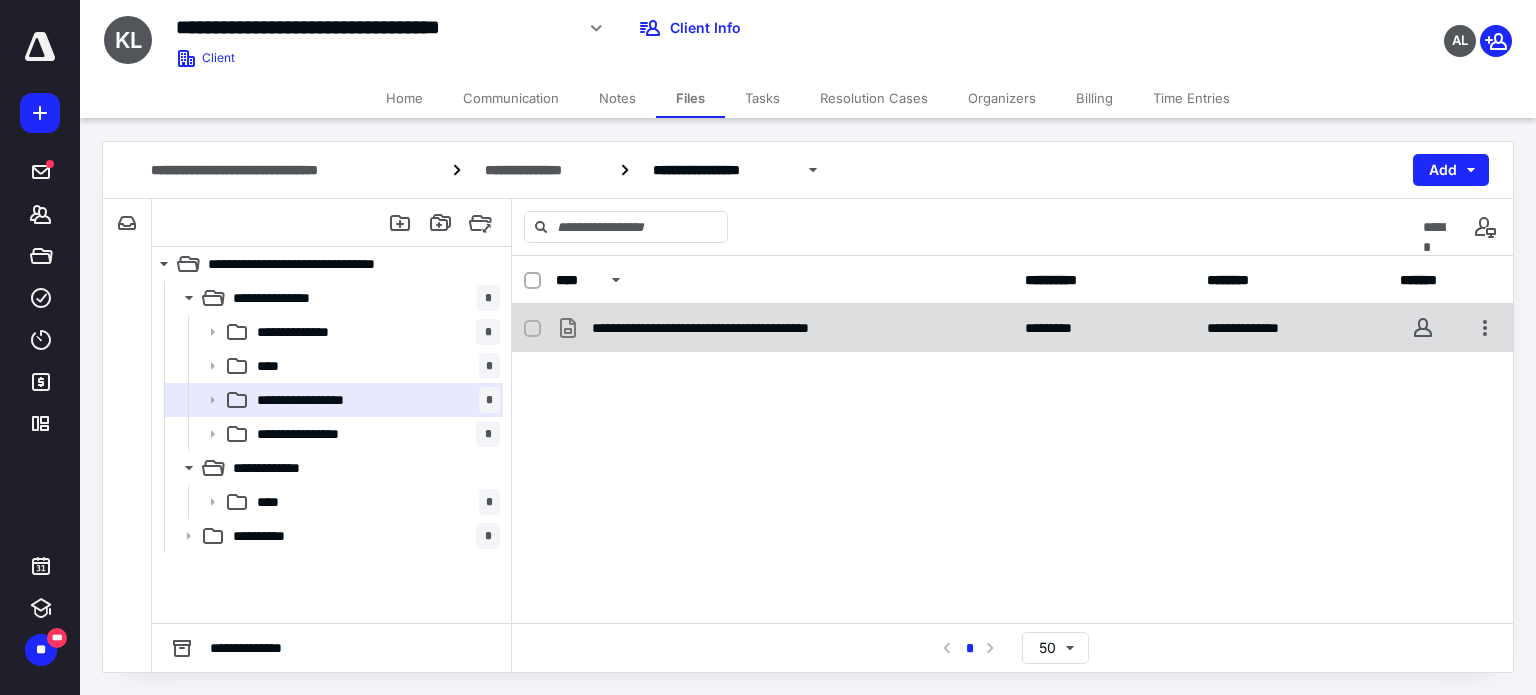 click on "**********" at bounding box center [738, 328] 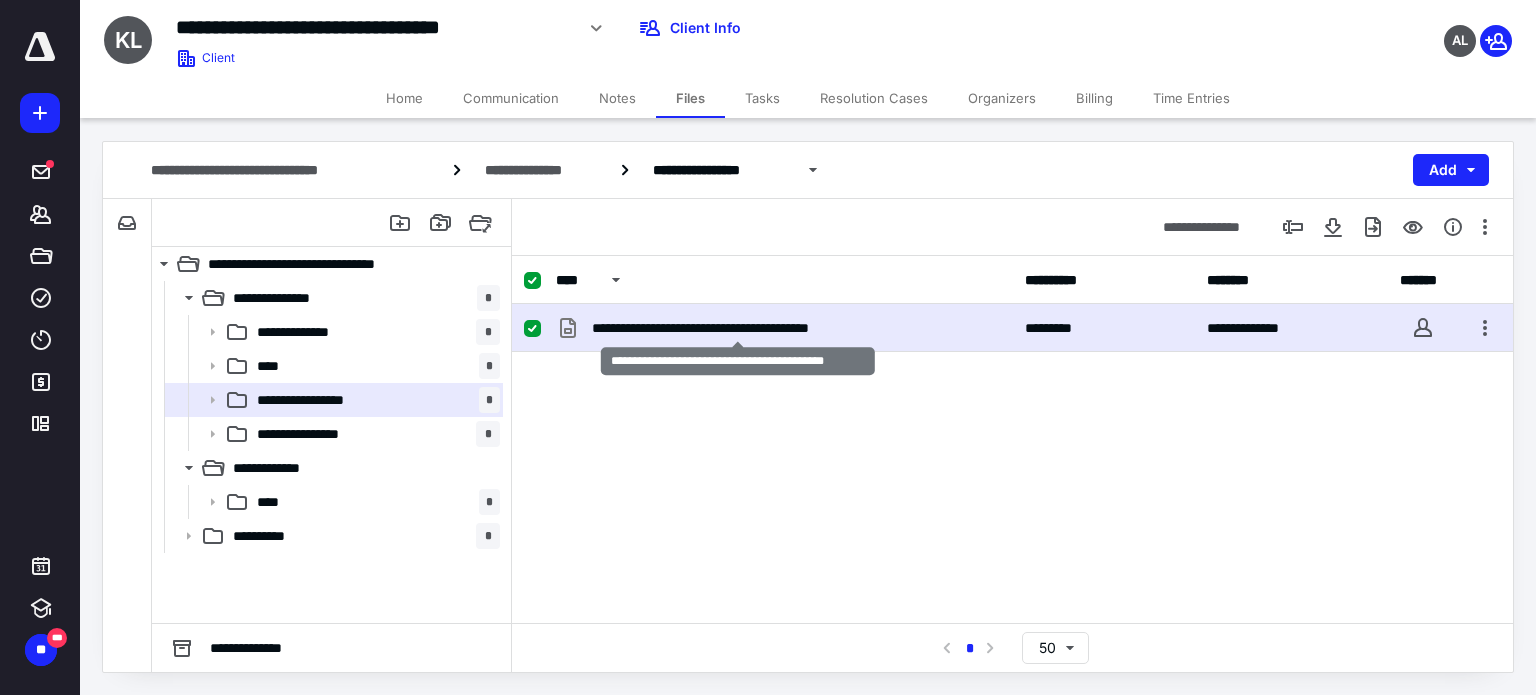 click on "**********" at bounding box center [738, 328] 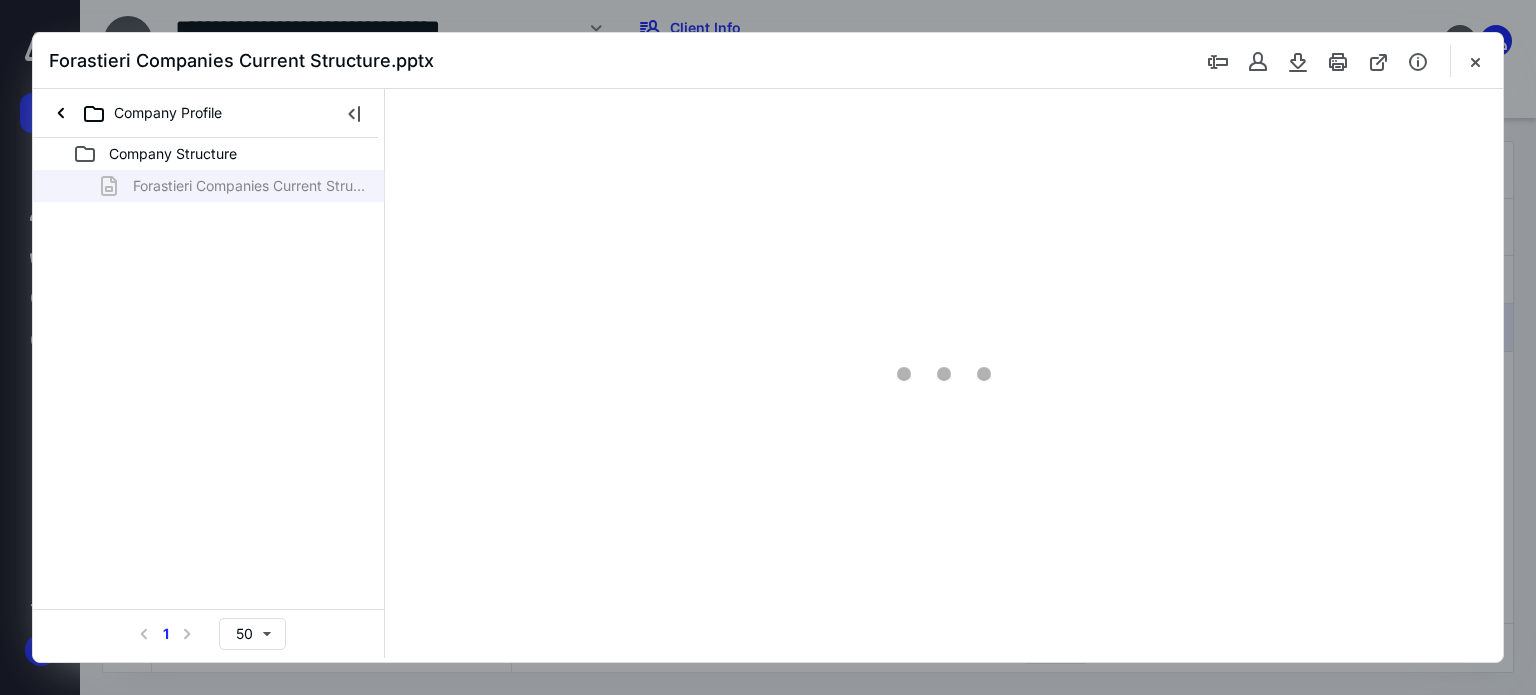 scroll, scrollTop: 0, scrollLeft: 0, axis: both 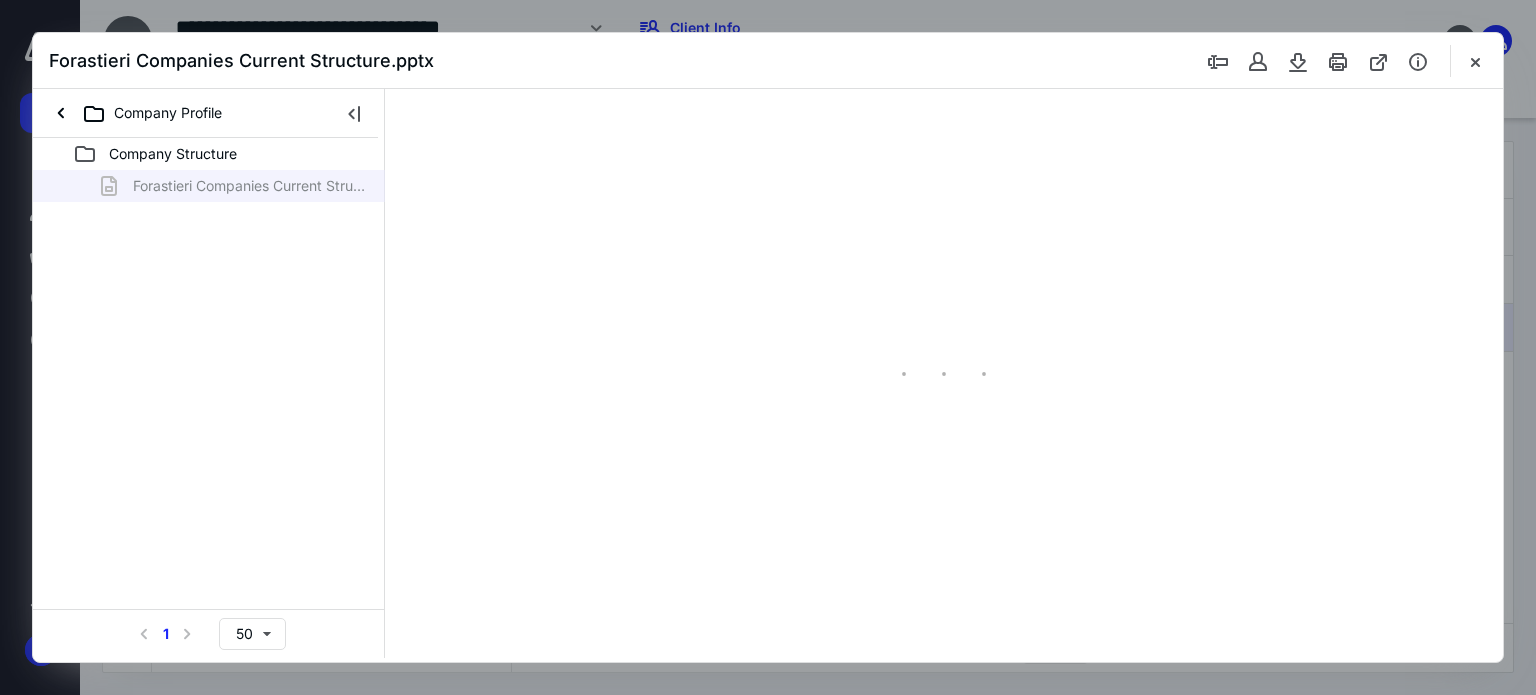 type on "91" 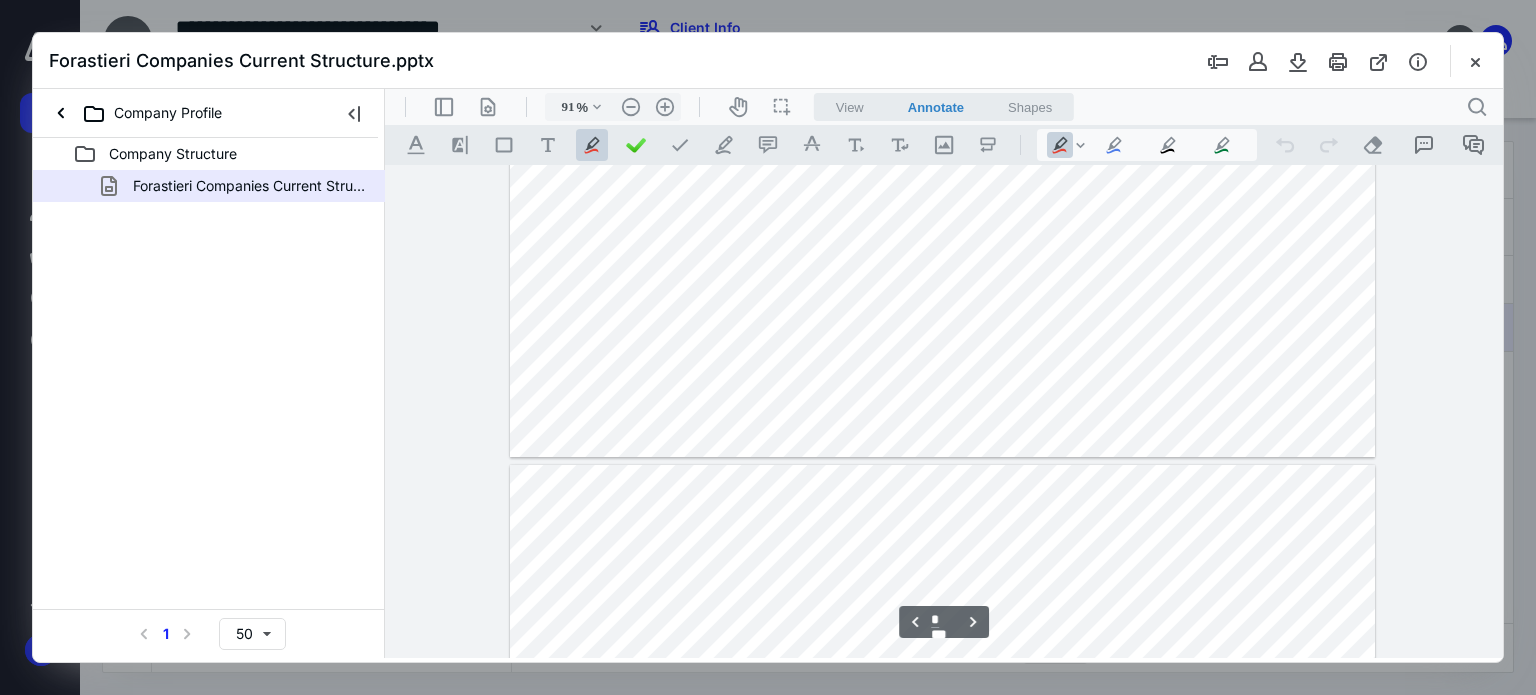 scroll, scrollTop: 3161, scrollLeft: 0, axis: vertical 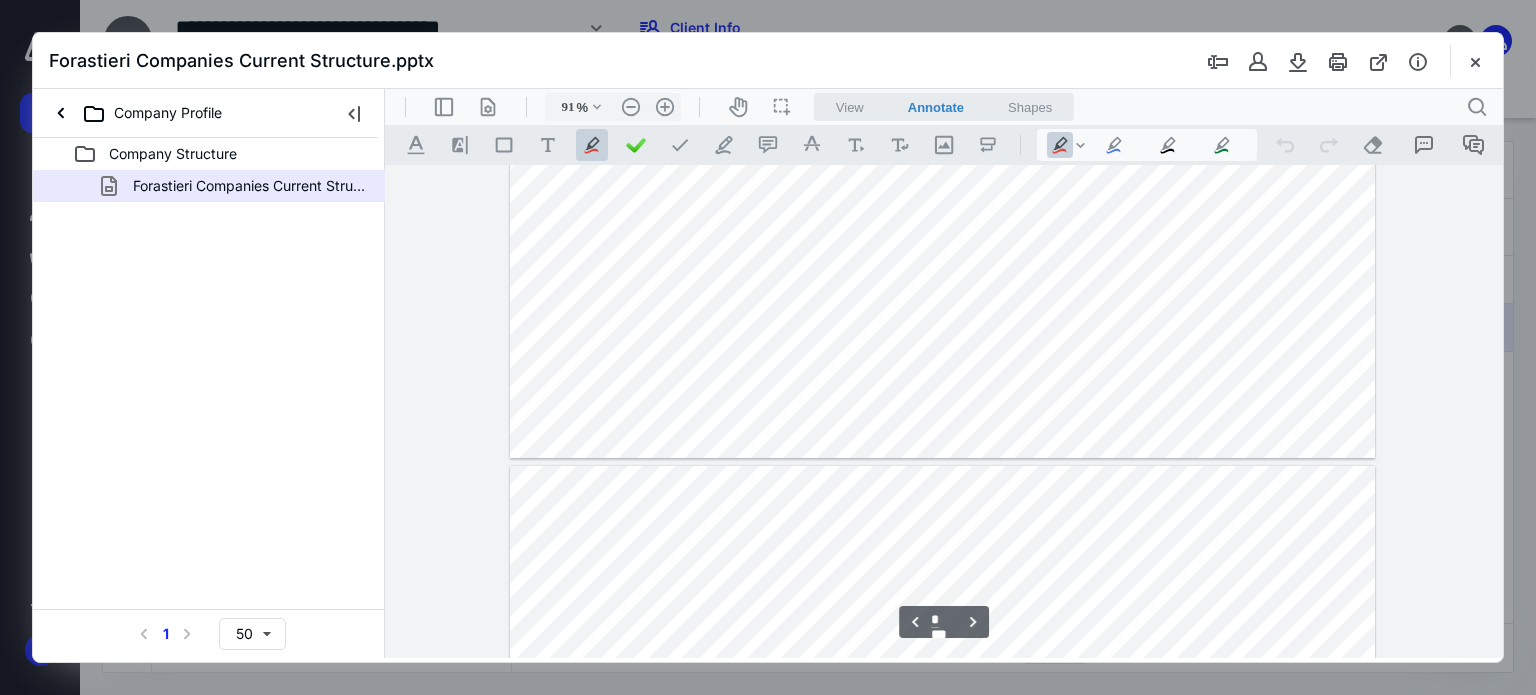 type on "*" 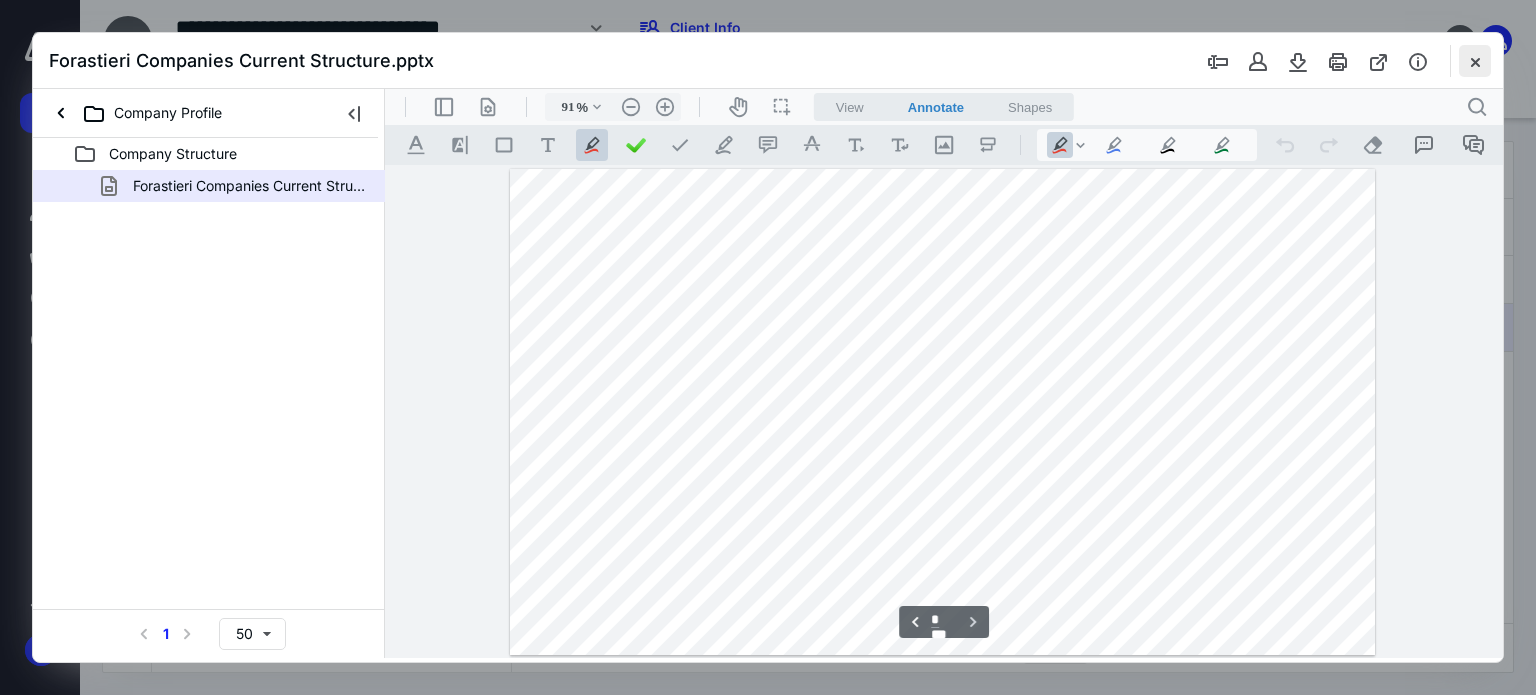 click at bounding box center (1475, 61) 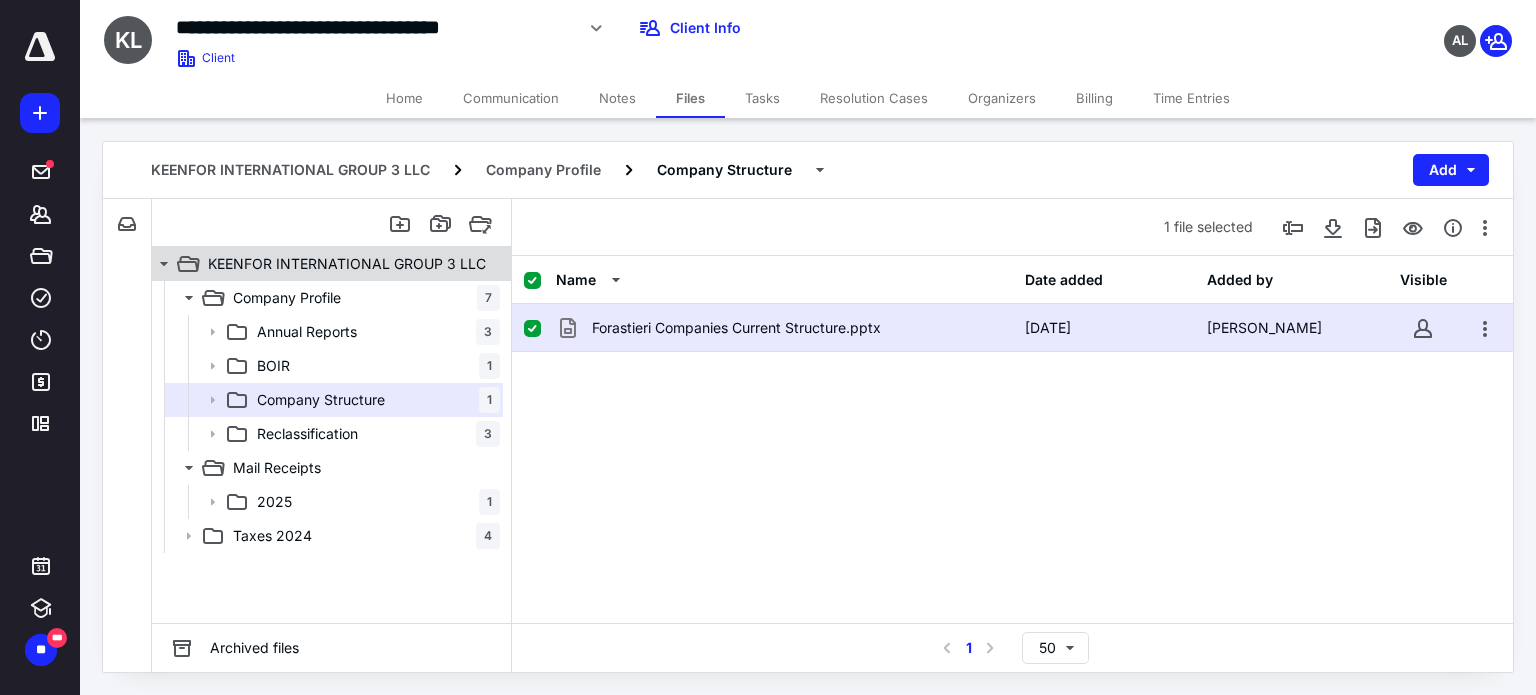 click on "KEENFOR INTERNATIONAL GROUP 3 LLC" at bounding box center [347, 264] 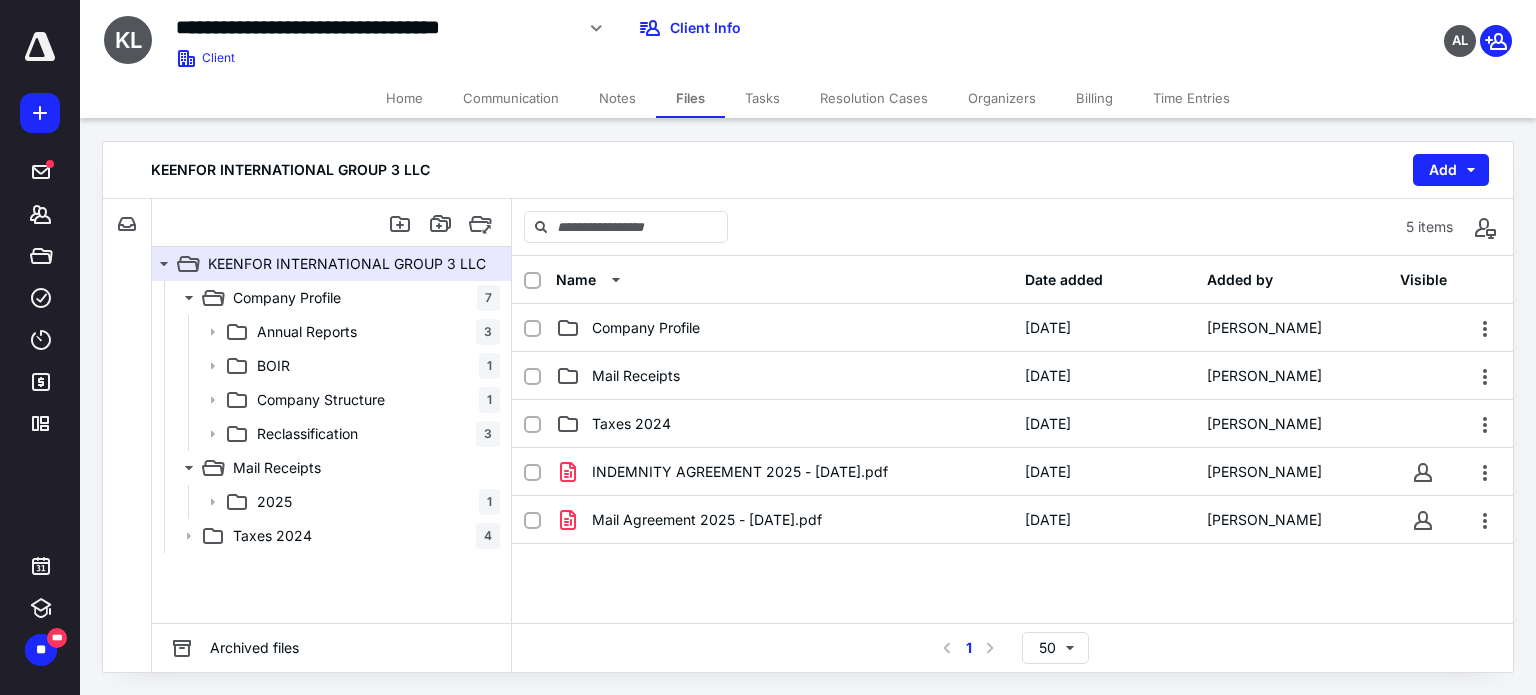 click on "Home" at bounding box center (404, 98) 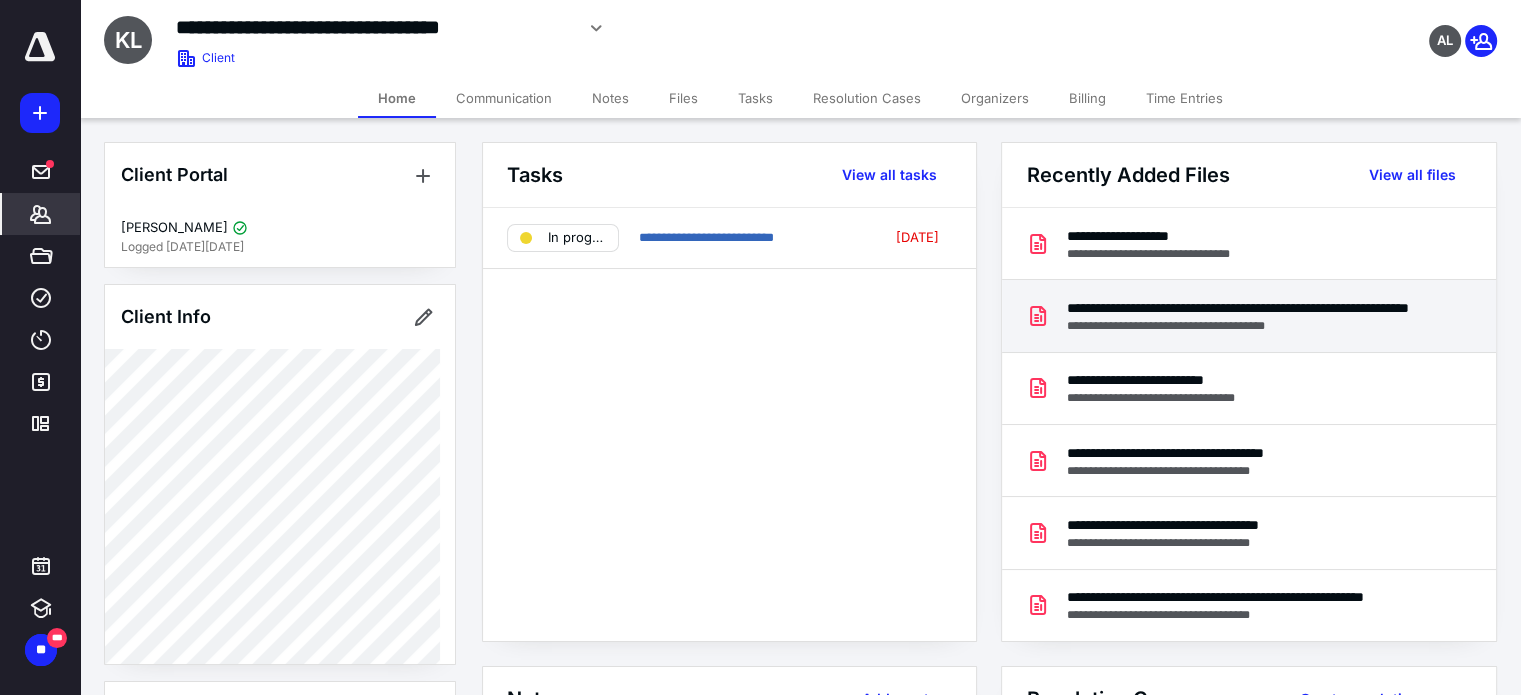 click on "**********" at bounding box center (1248, 316) 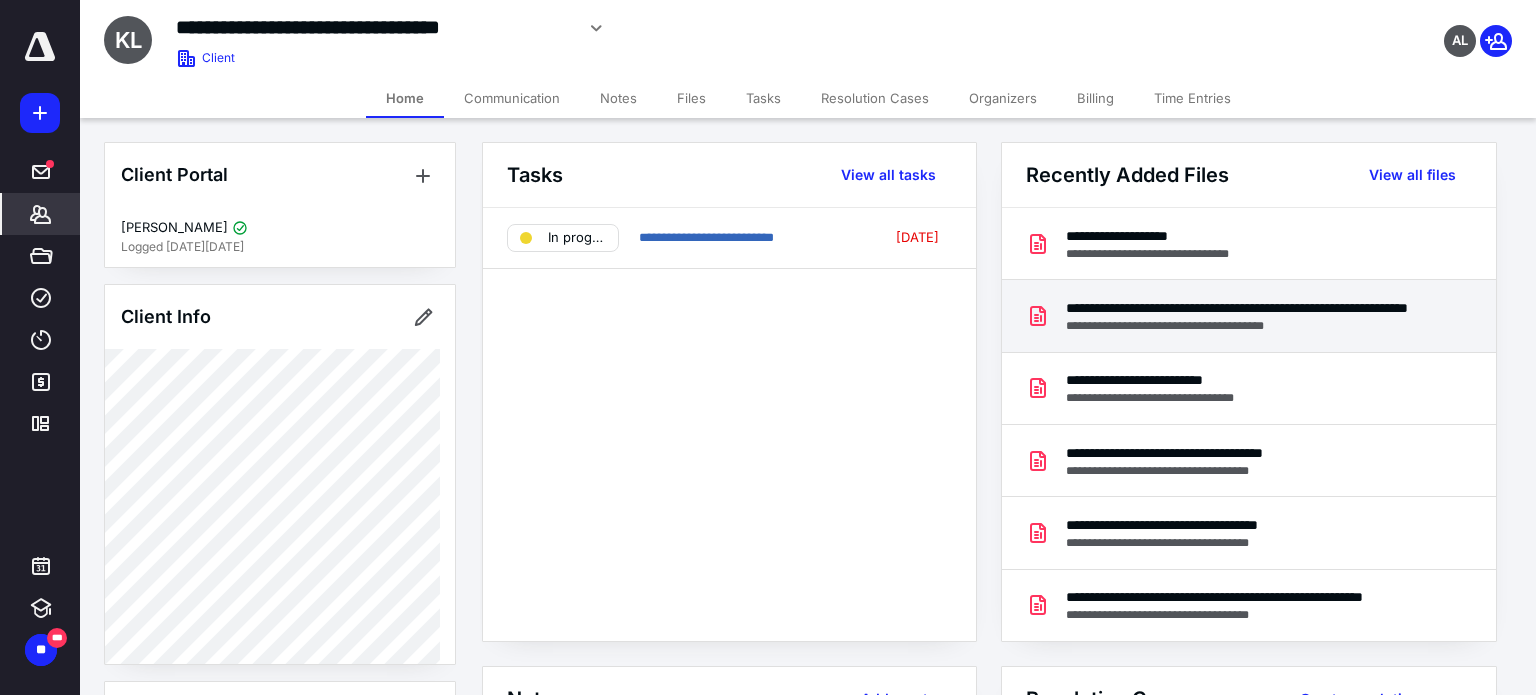 click at bounding box center [768, 363] 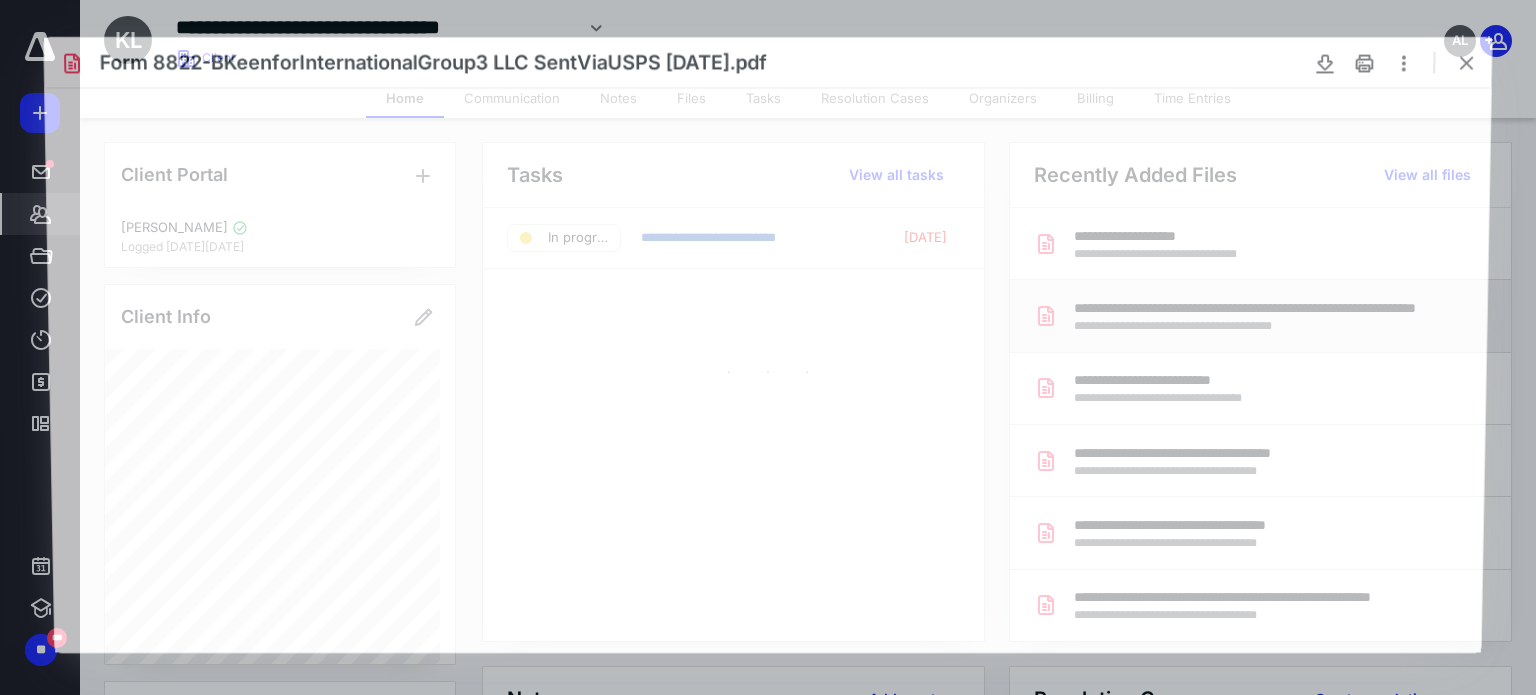 scroll, scrollTop: 0, scrollLeft: 0, axis: both 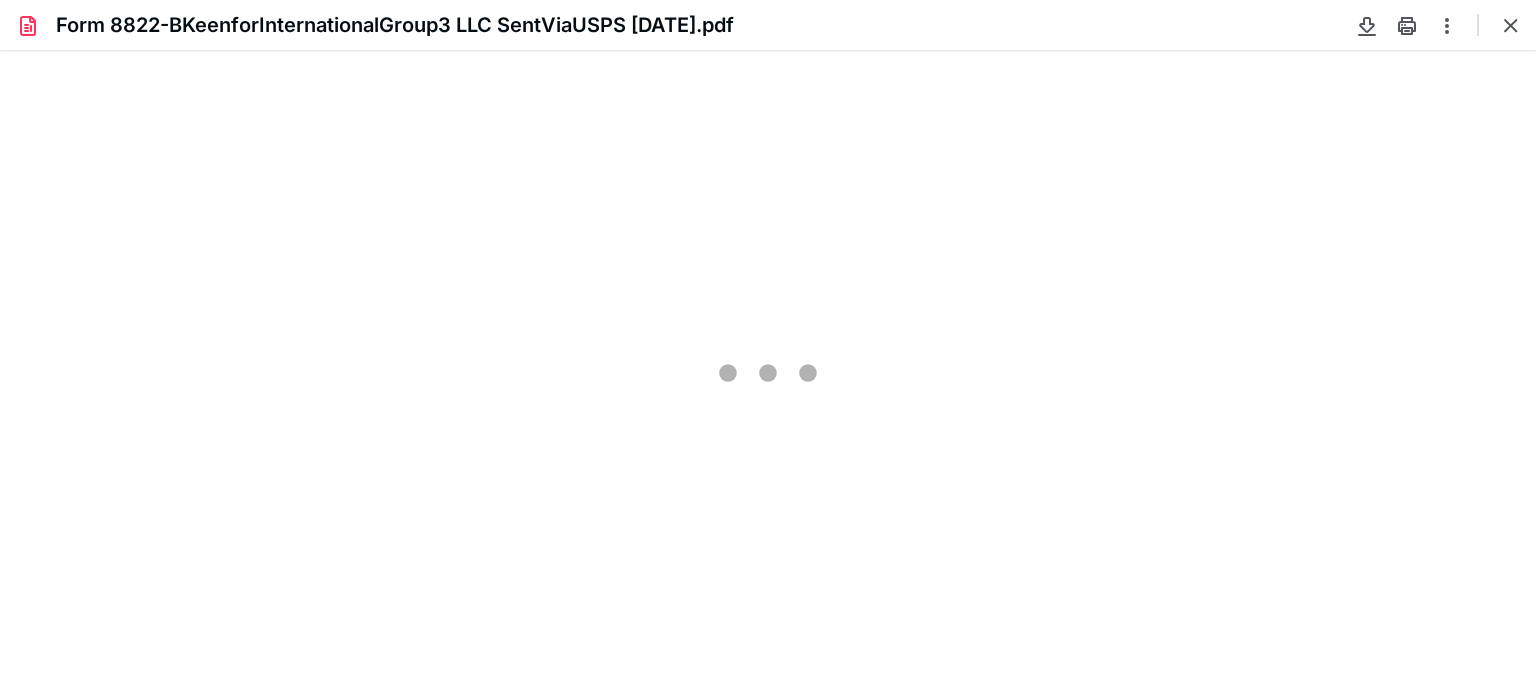 type on "77" 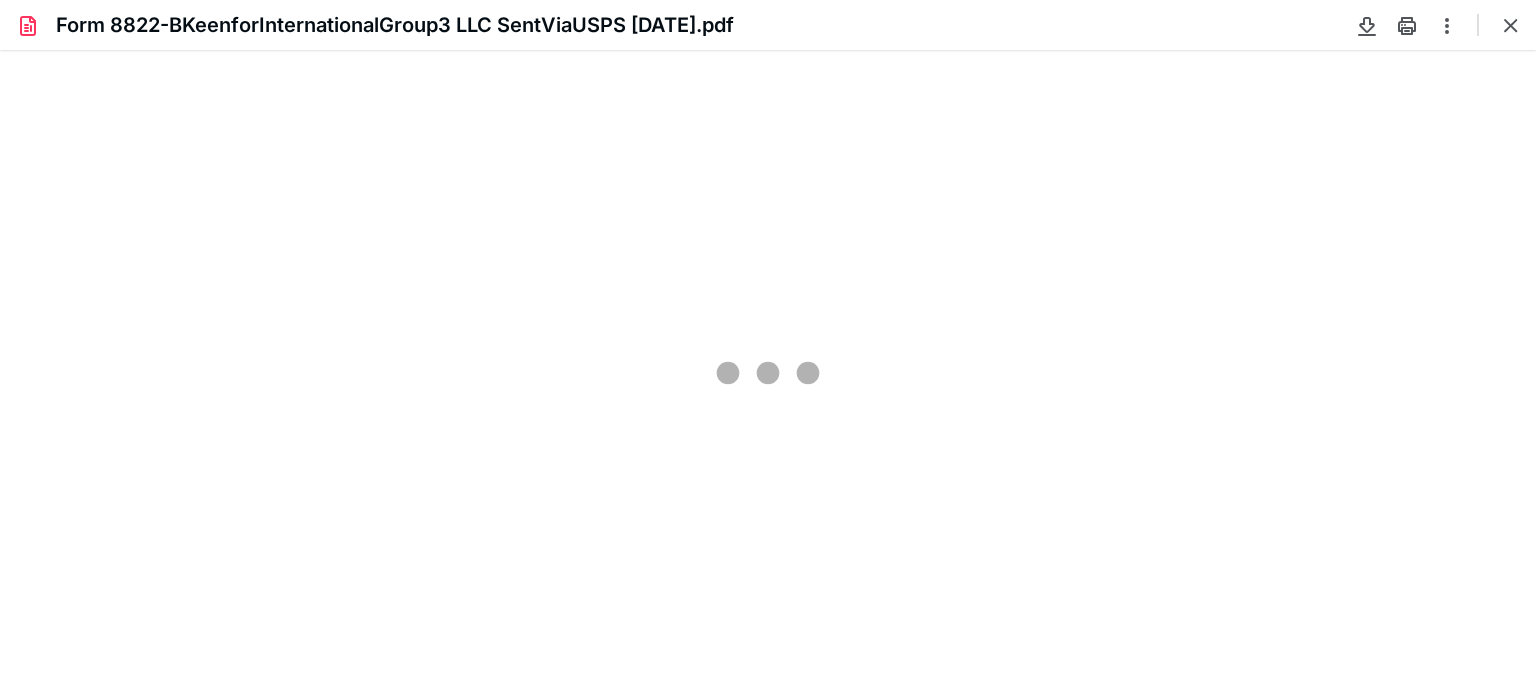 scroll, scrollTop: 39, scrollLeft: 0, axis: vertical 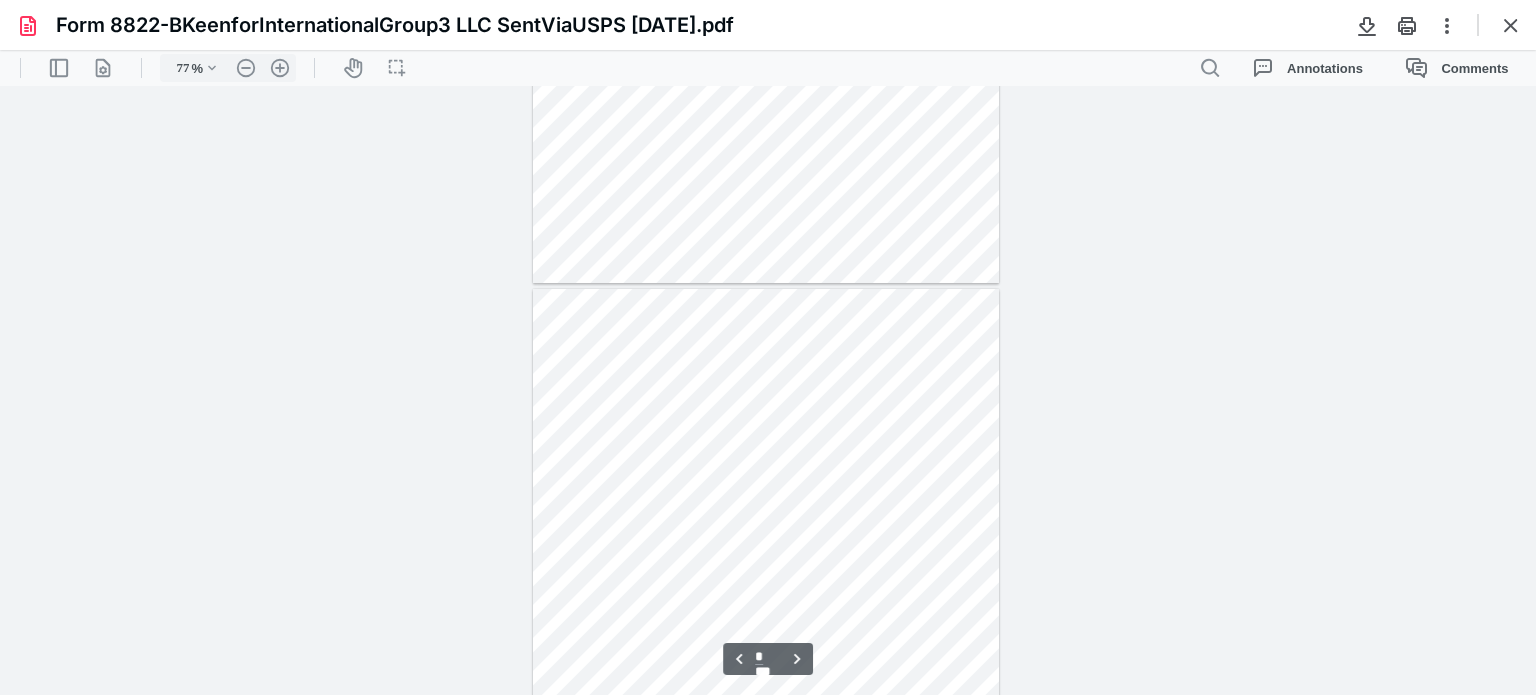 type on "*" 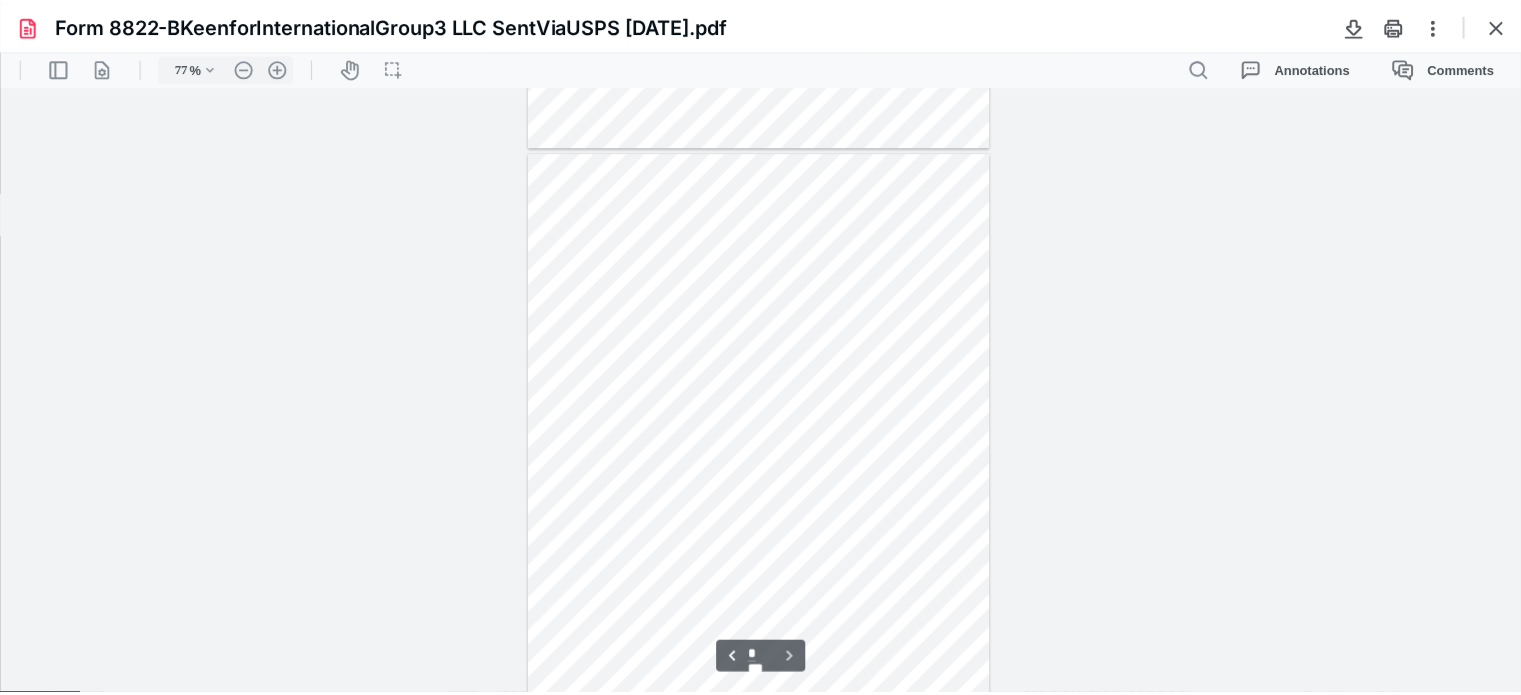 scroll, scrollTop: 1826, scrollLeft: 0, axis: vertical 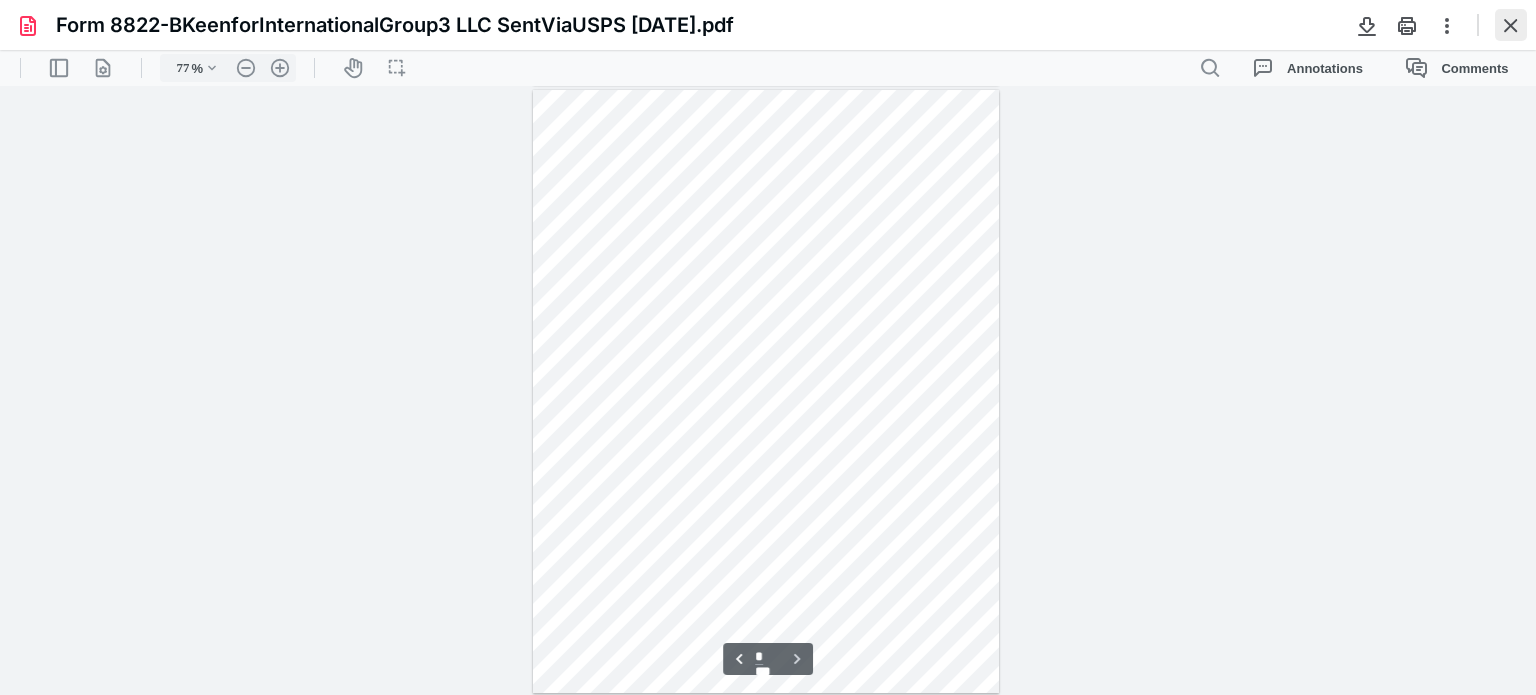 click at bounding box center (1511, 25) 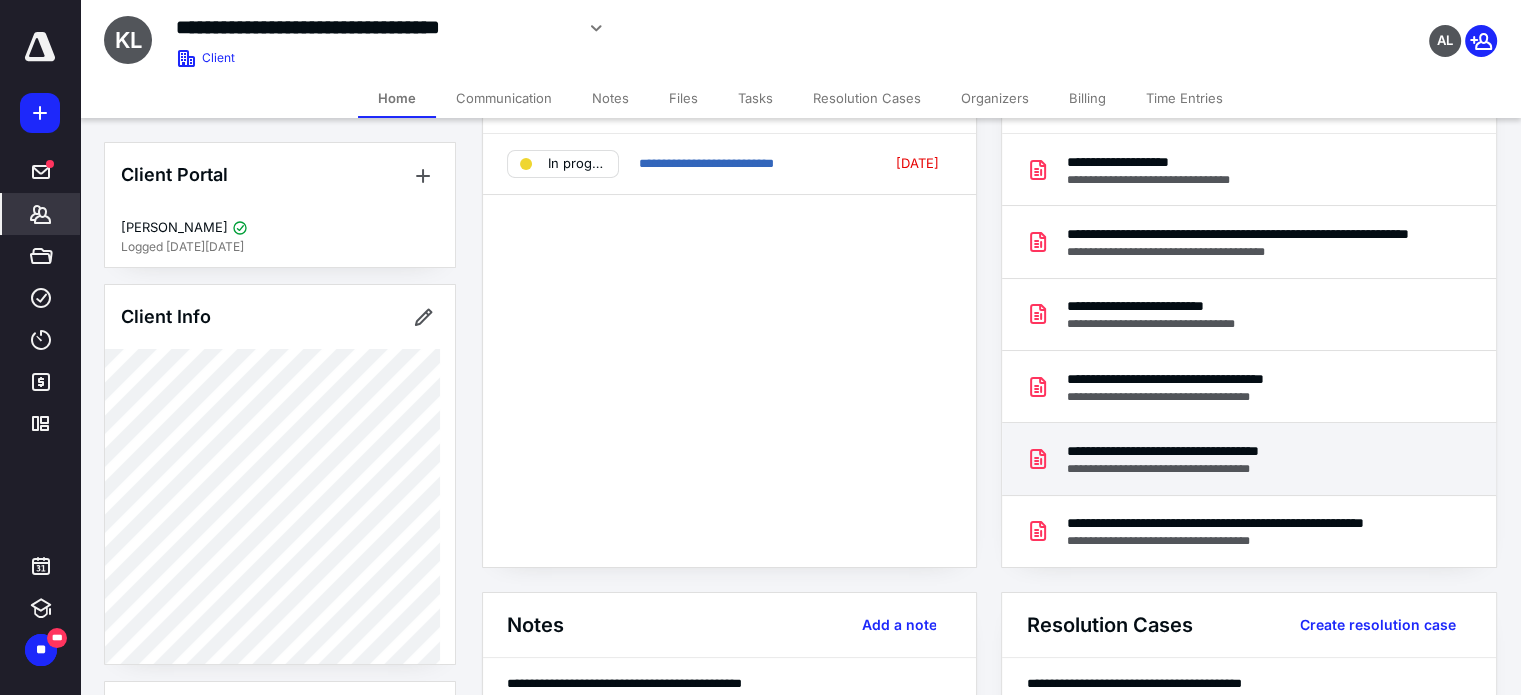 scroll, scrollTop: 80, scrollLeft: 0, axis: vertical 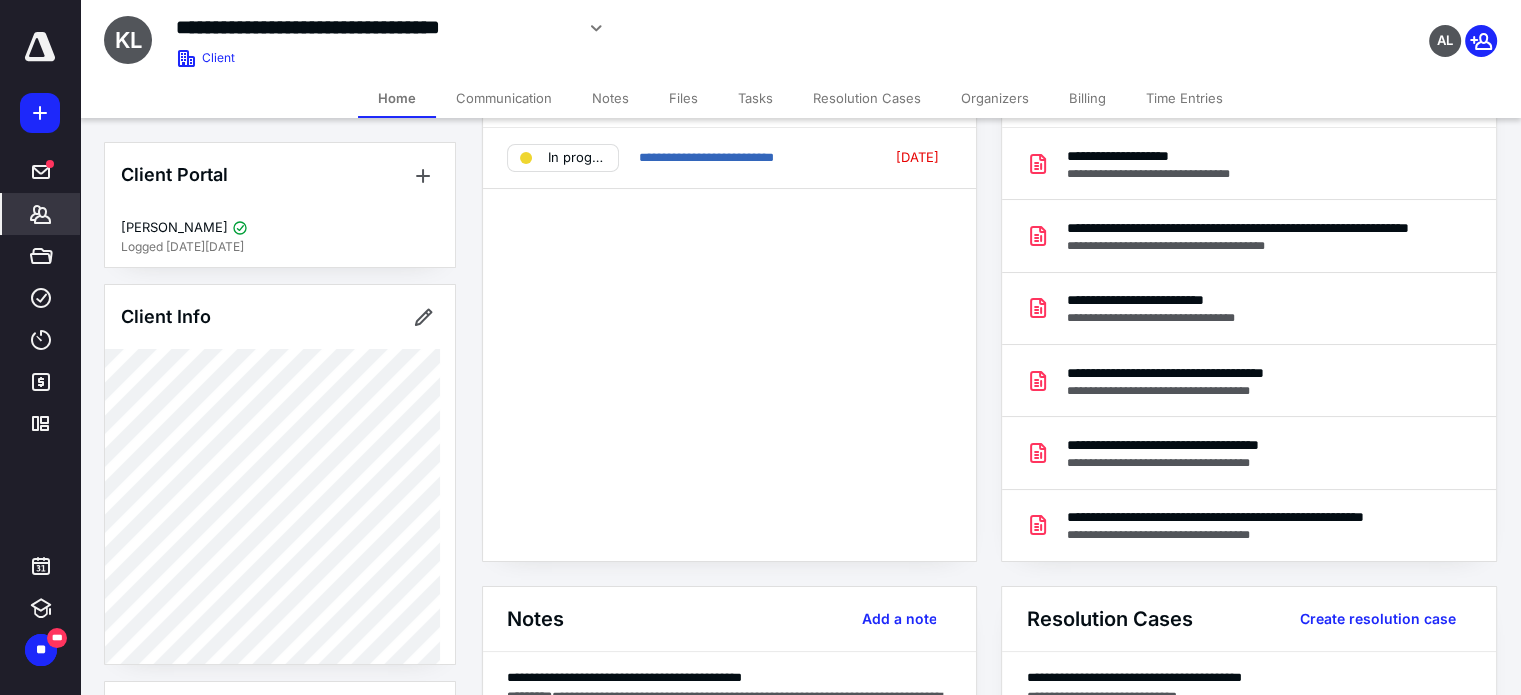 click on "Files" at bounding box center [683, 98] 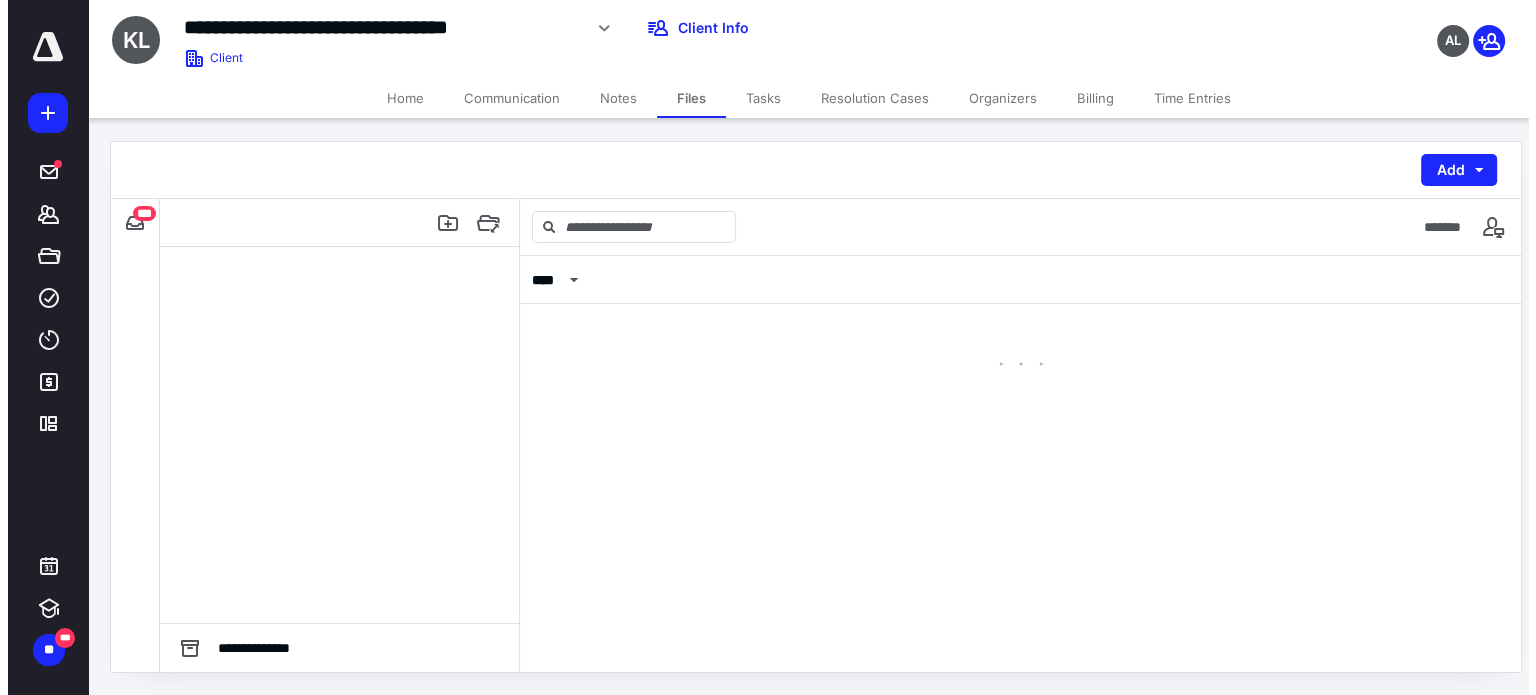 scroll, scrollTop: 0, scrollLeft: 0, axis: both 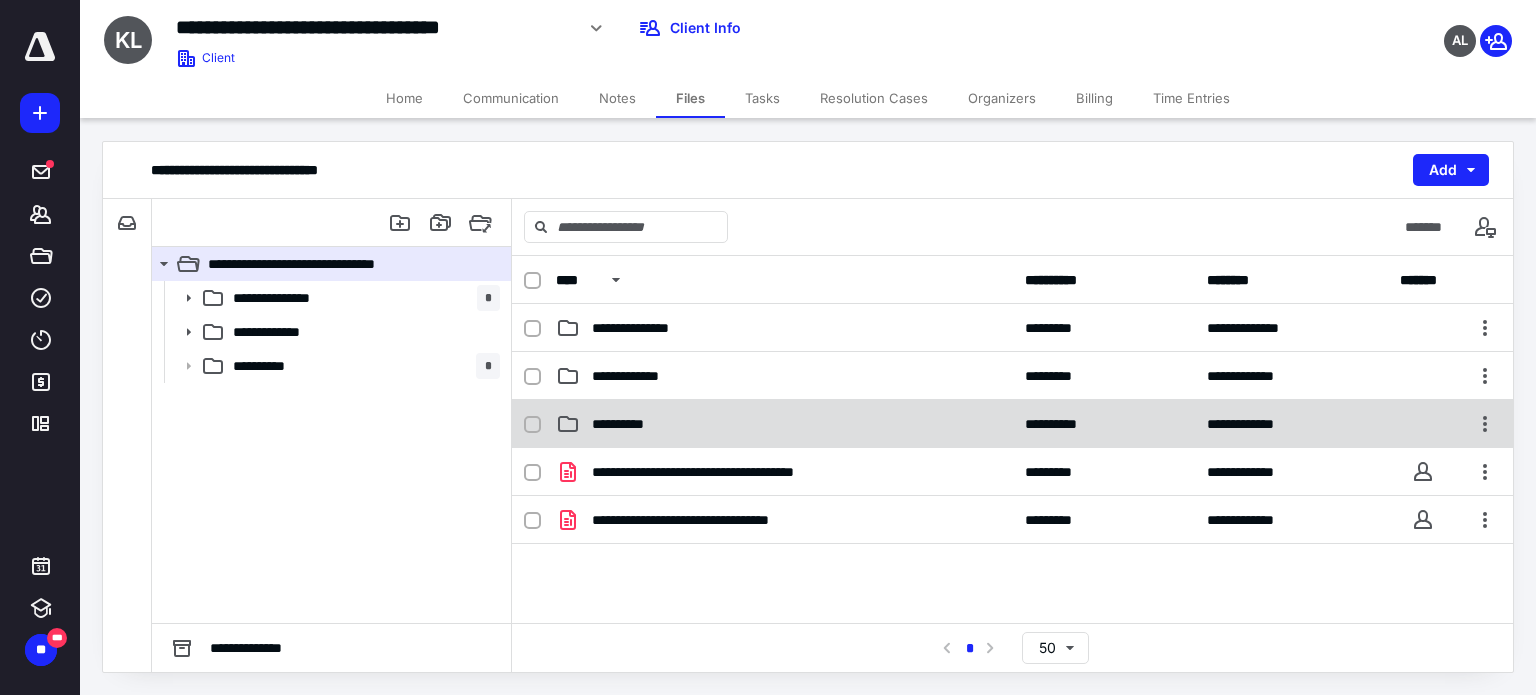 click on "**********" at bounding box center [630, 424] 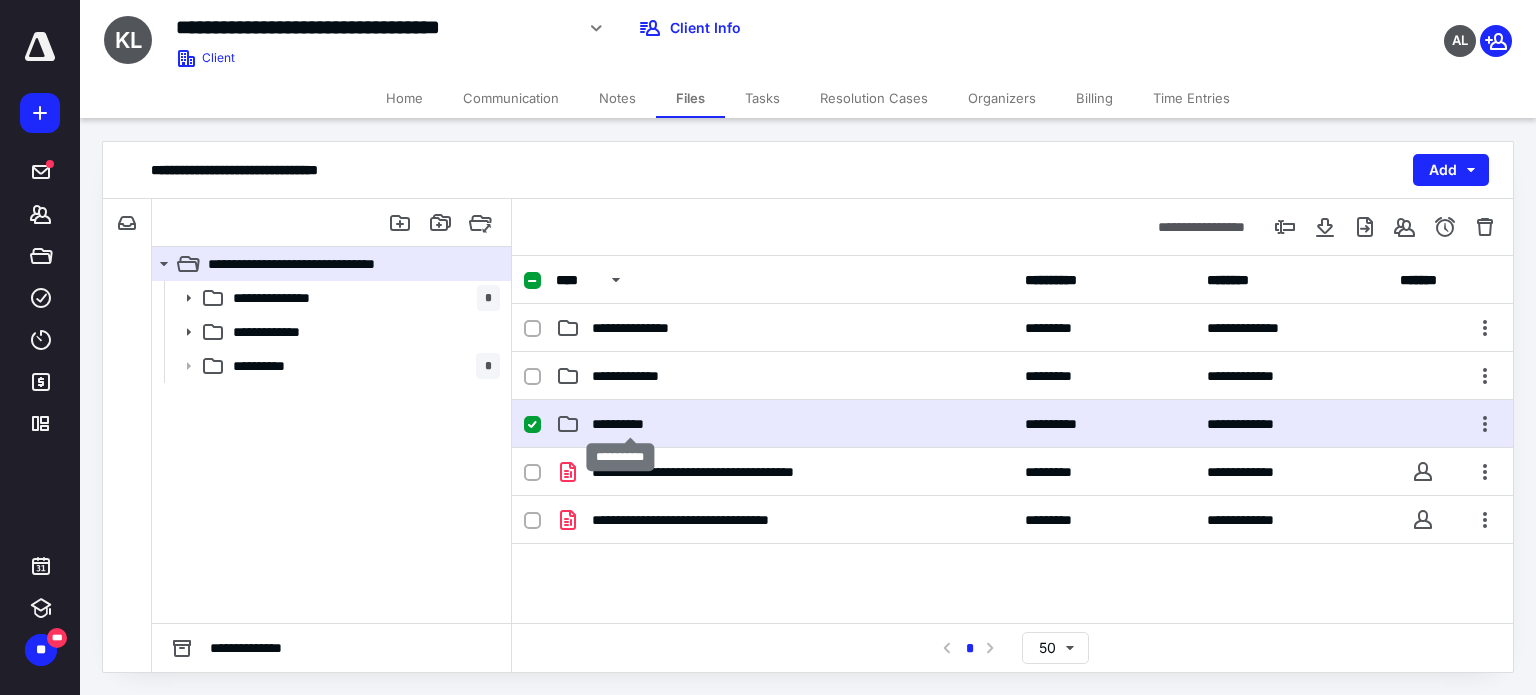 click on "**********" at bounding box center [630, 424] 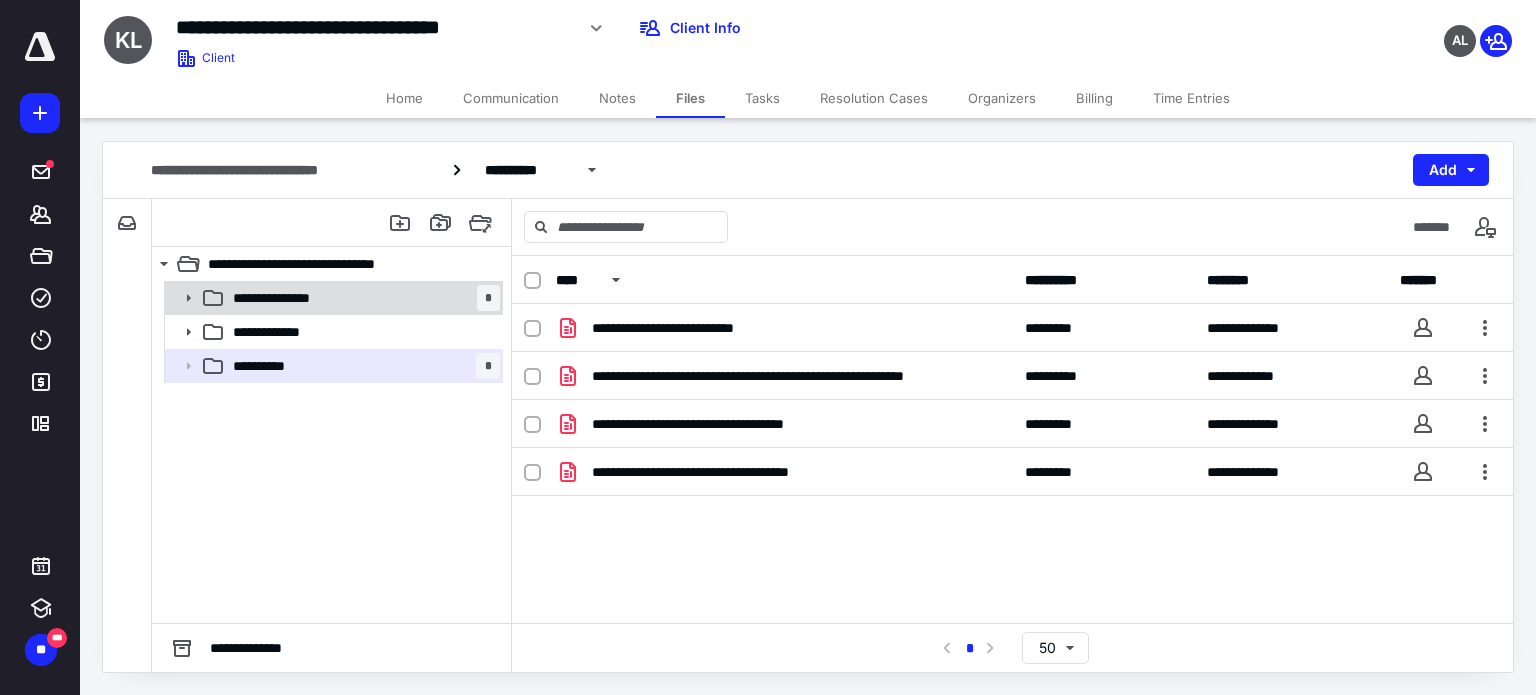 click on "**********" at bounding box center (362, 298) 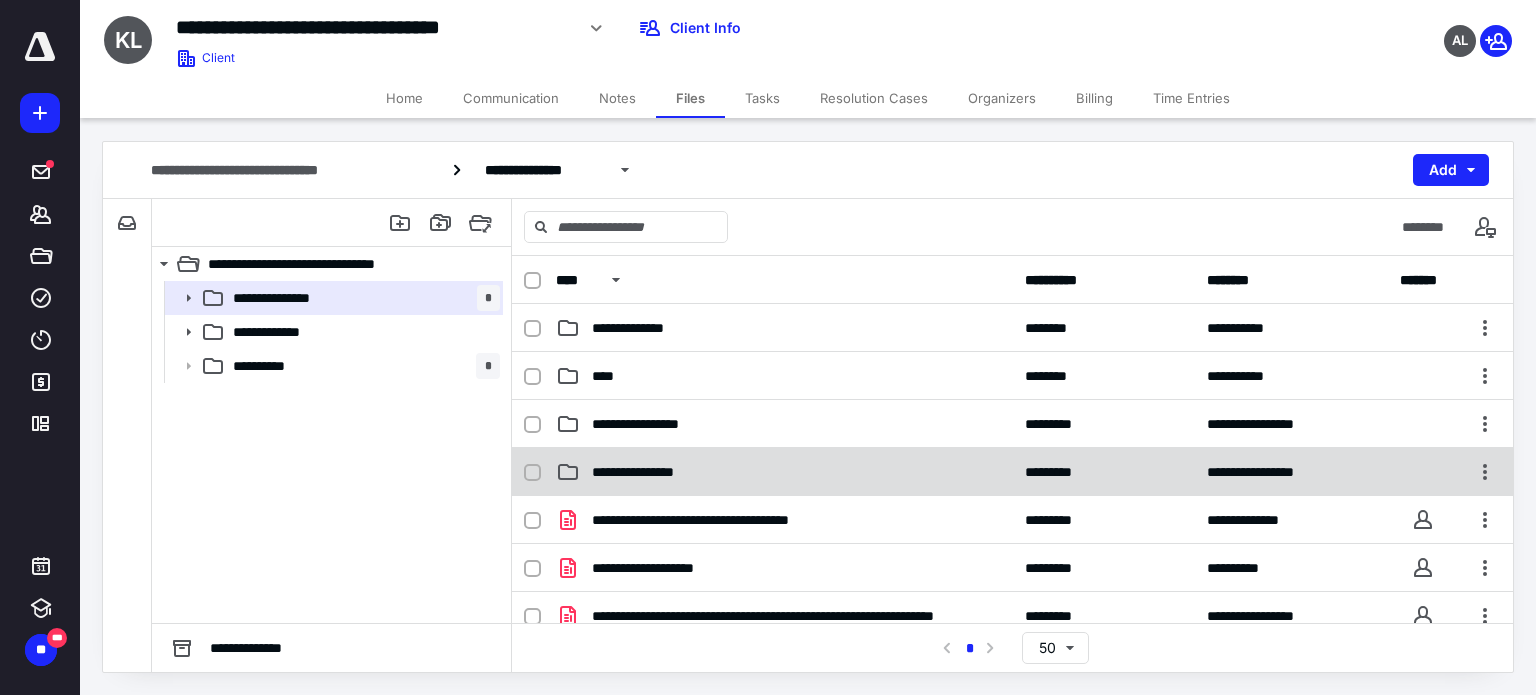 click on "**********" at bounding box center [644, 472] 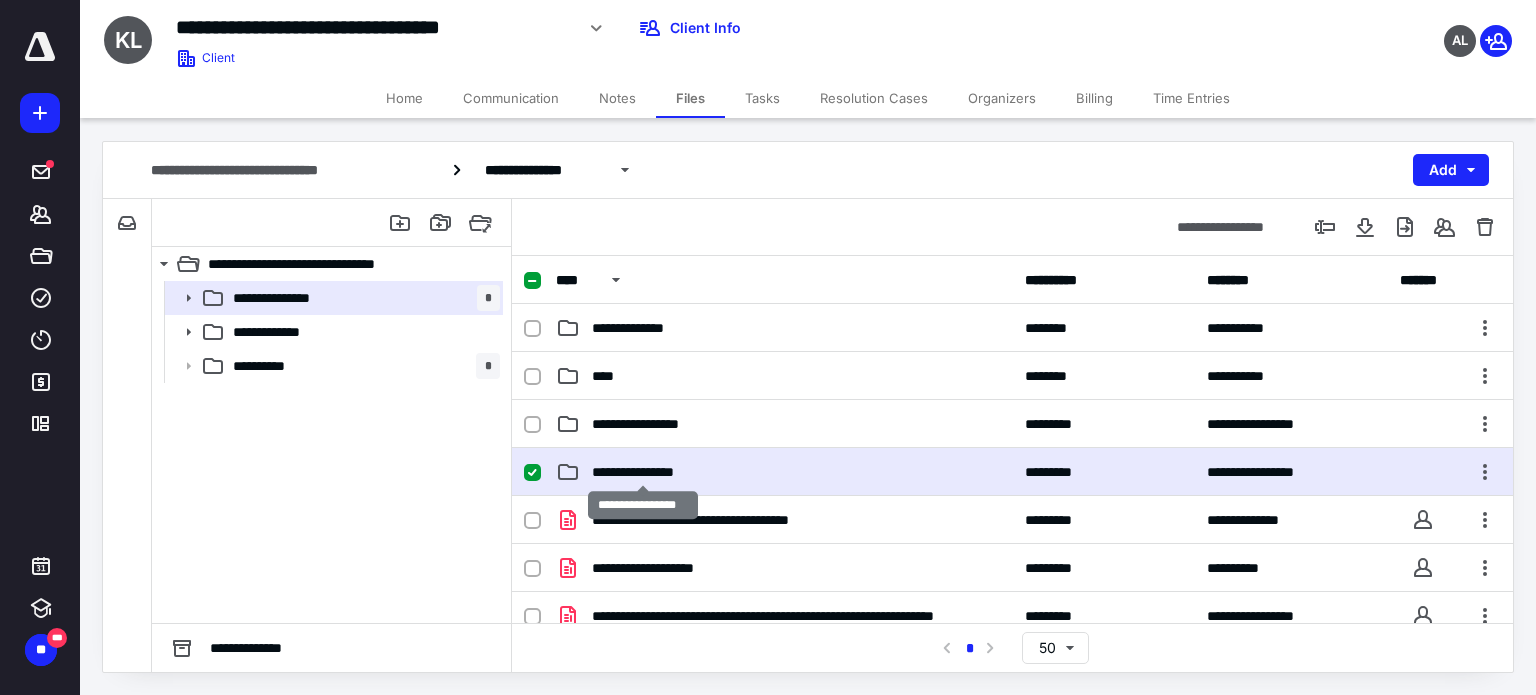 click on "**********" at bounding box center [644, 472] 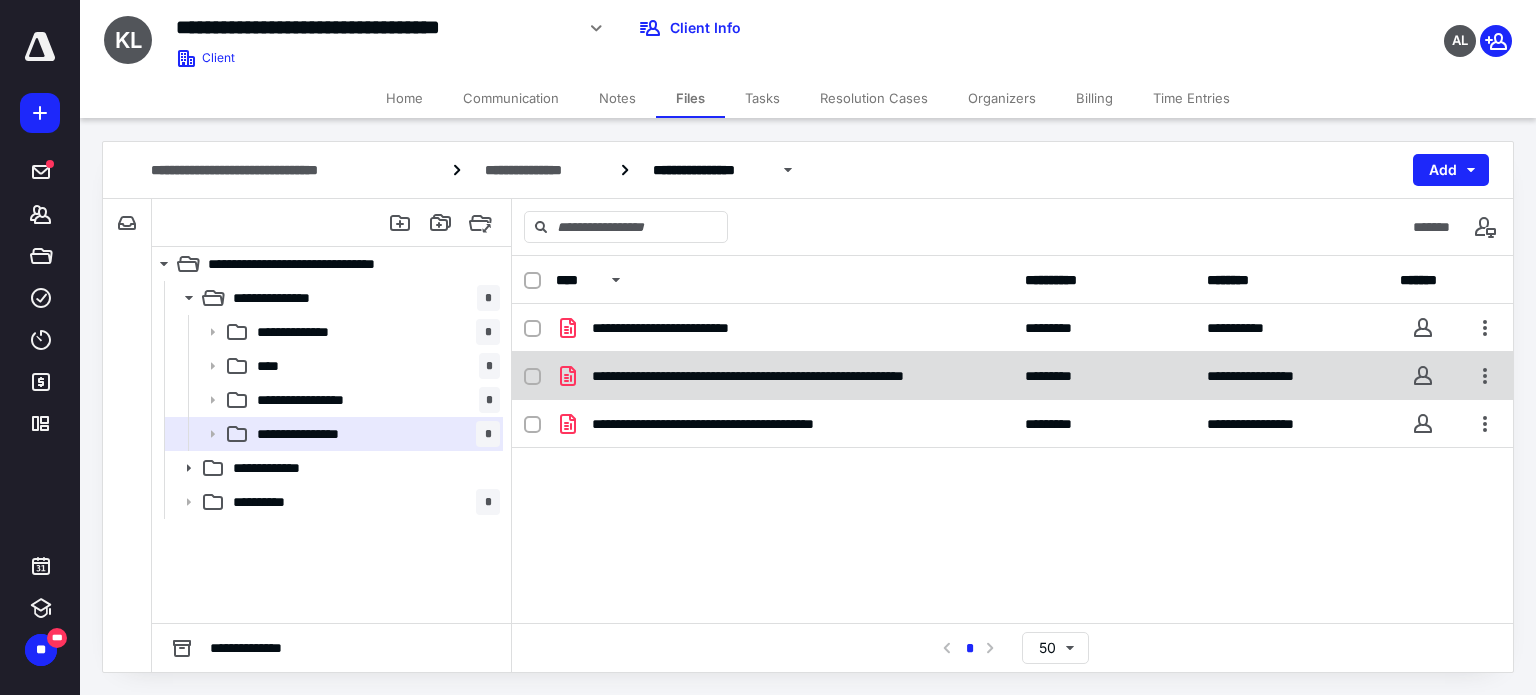 click on "**********" at bounding box center (796, 376) 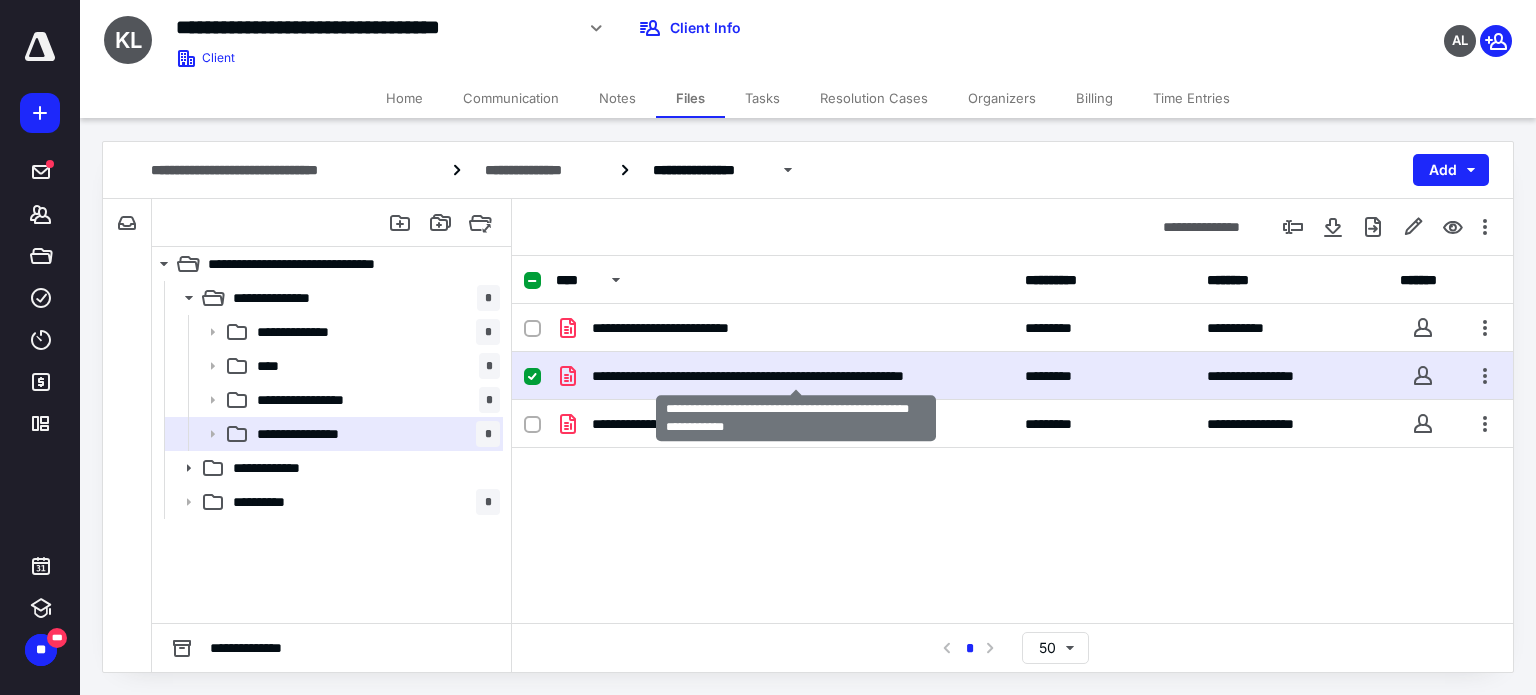 click on "**********" at bounding box center [796, 376] 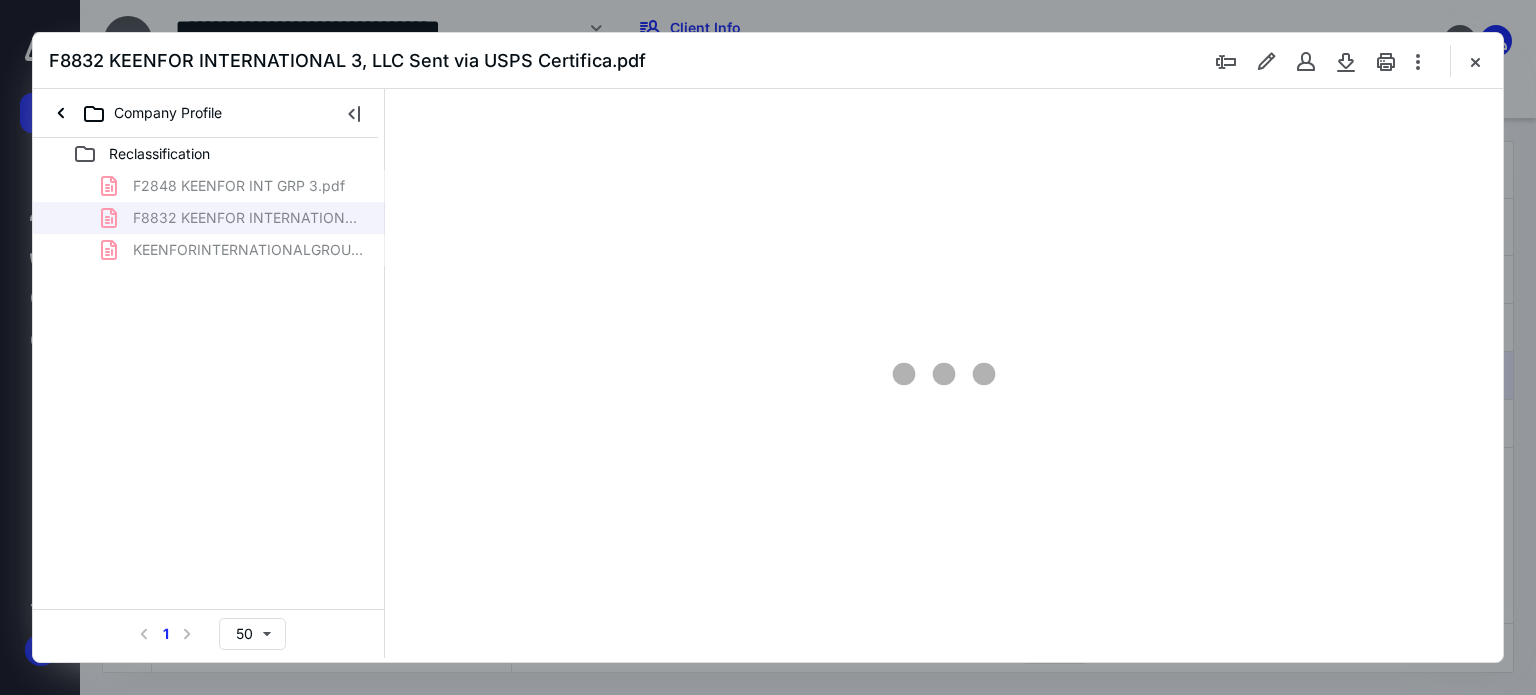 scroll, scrollTop: 0, scrollLeft: 0, axis: both 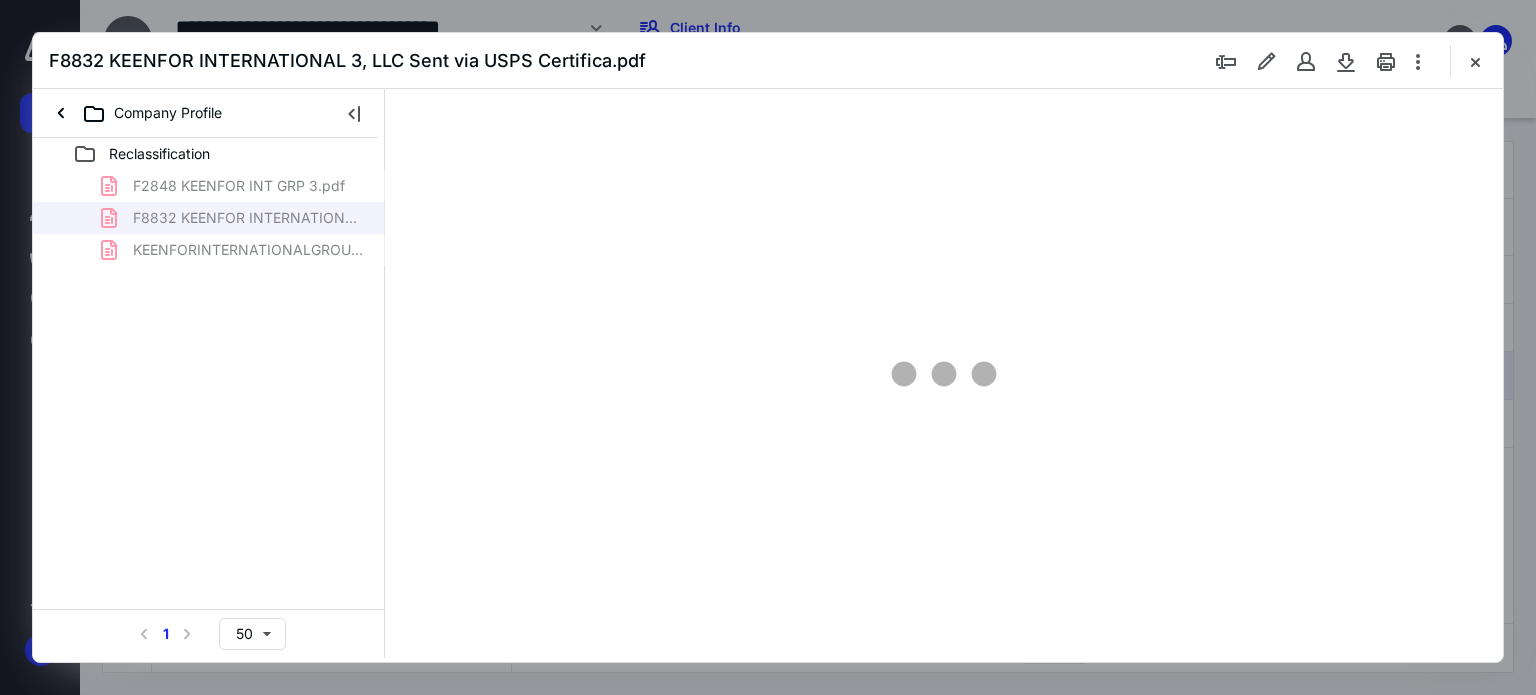 type on "62" 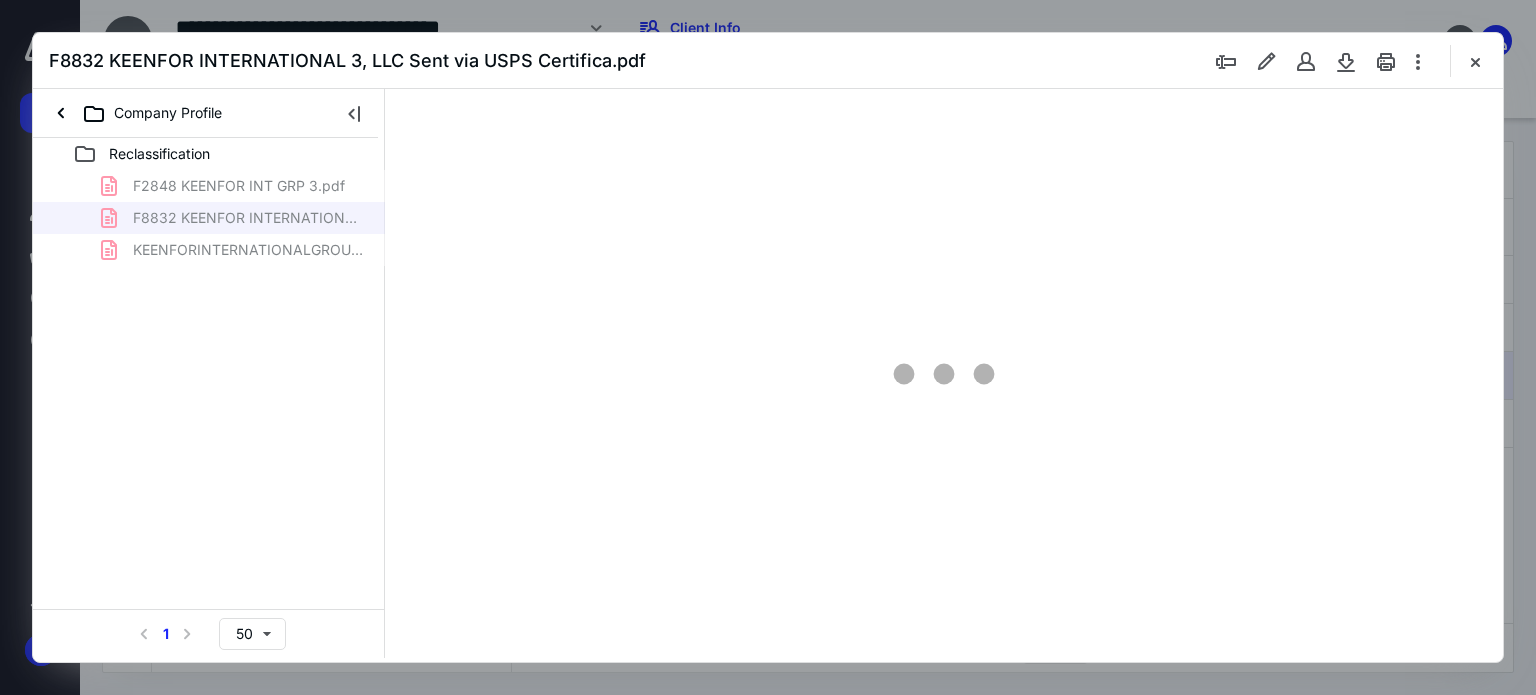 scroll, scrollTop: 78, scrollLeft: 0, axis: vertical 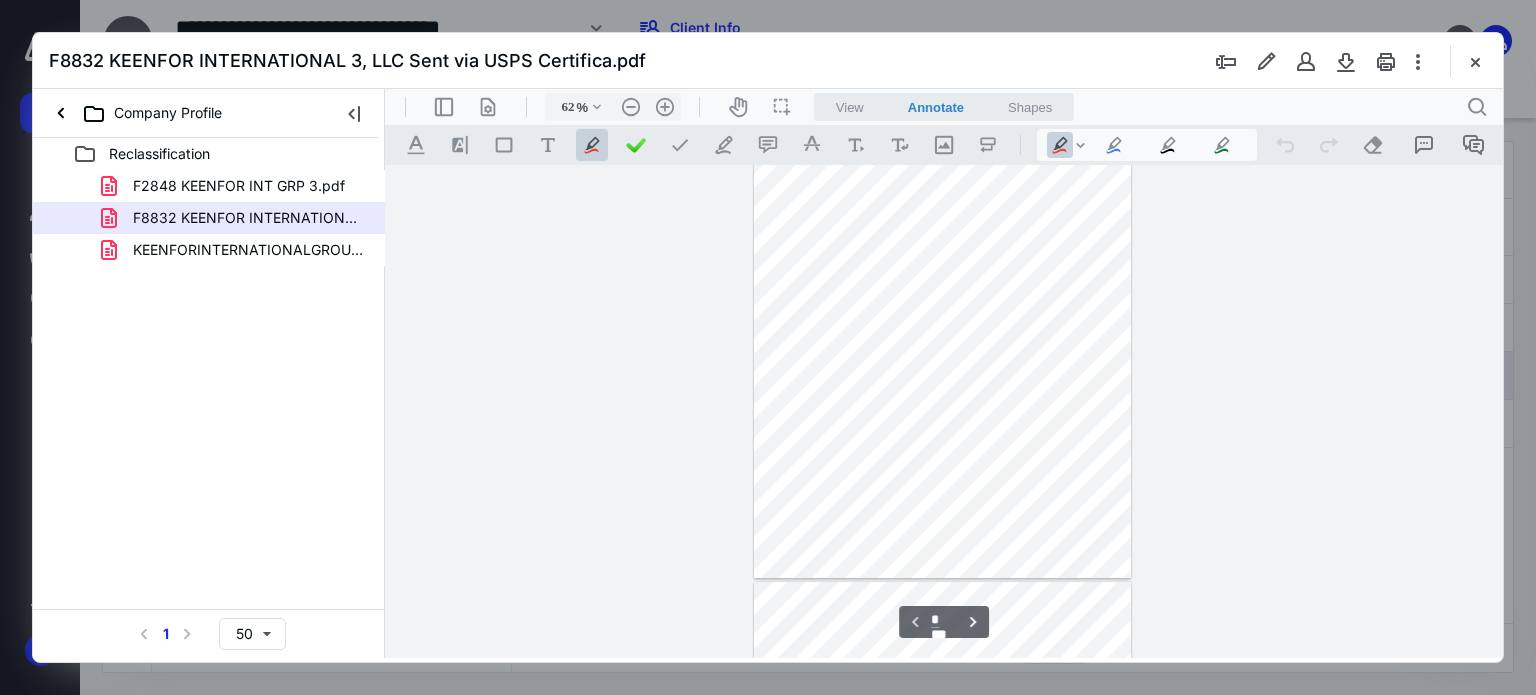type on "*" 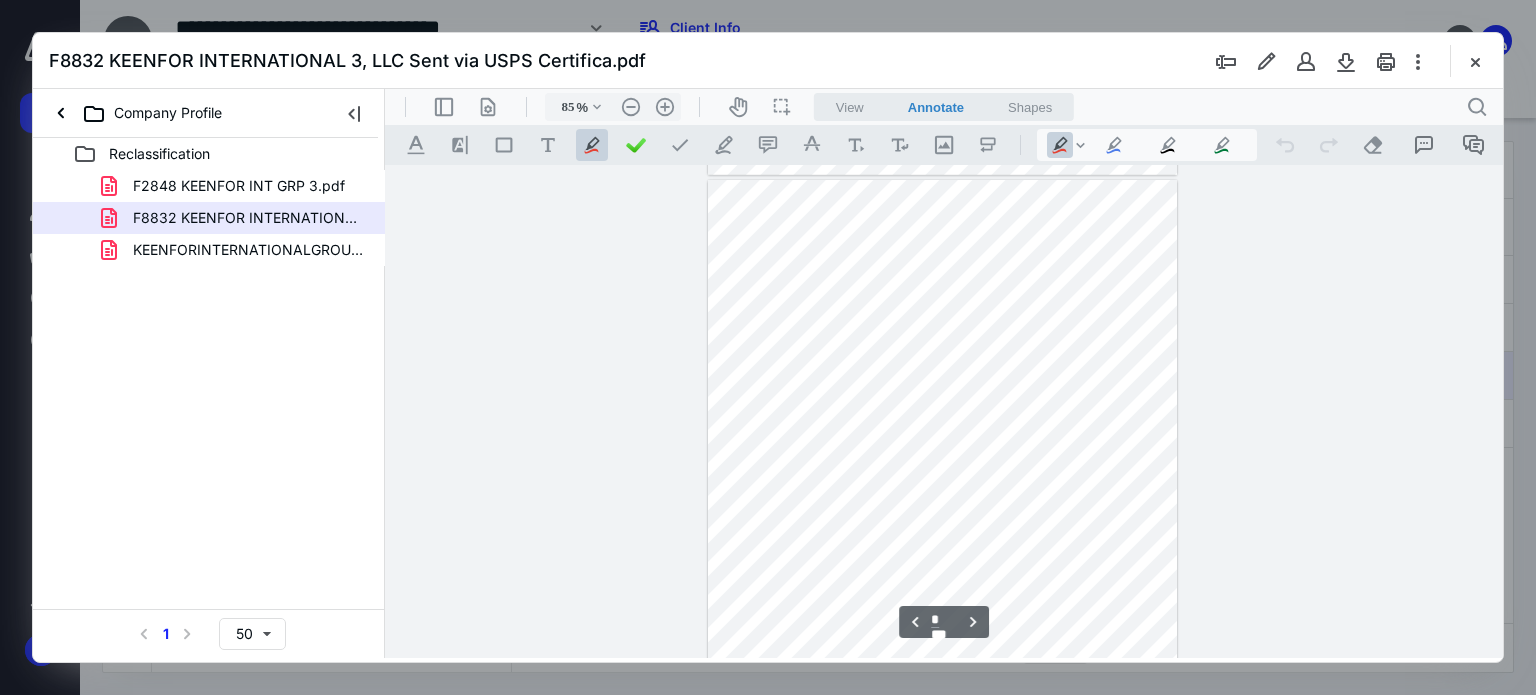 type on "110" 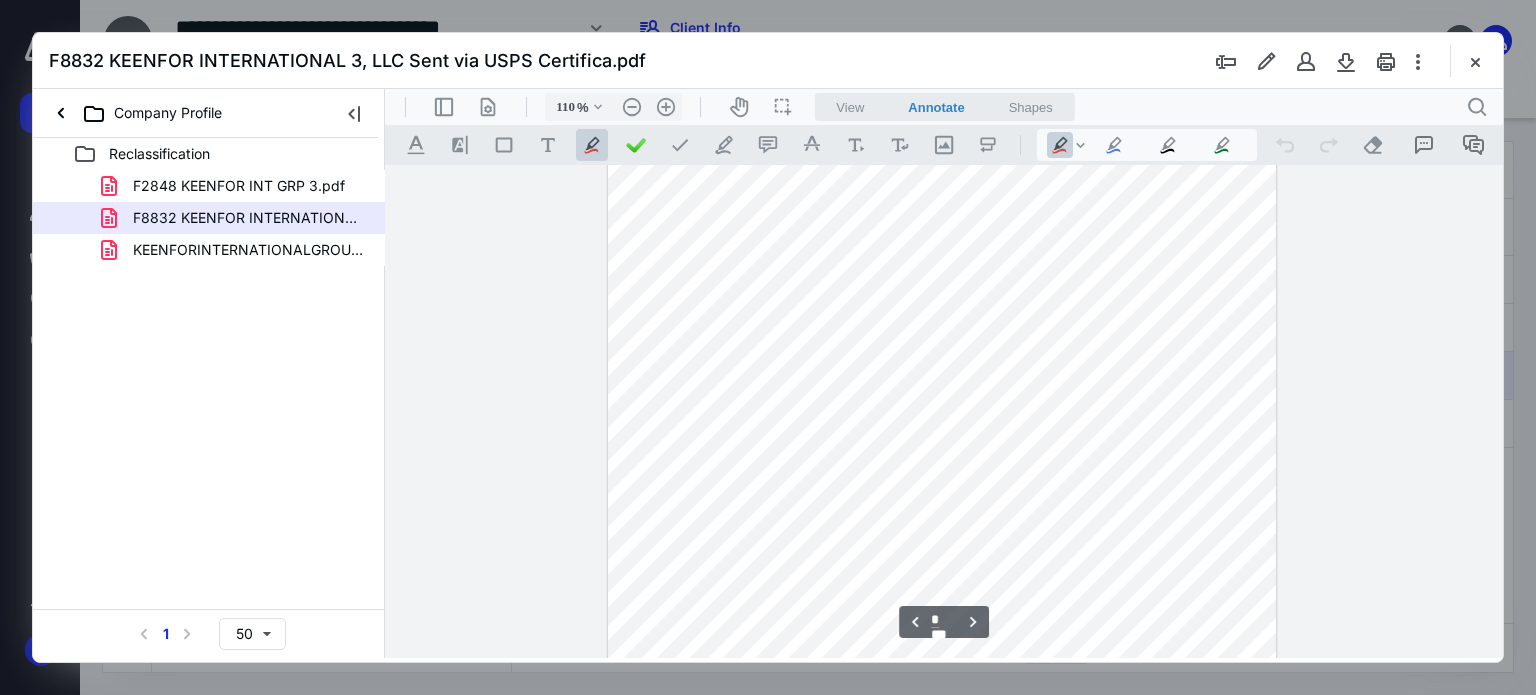 scroll, scrollTop: 928, scrollLeft: 0, axis: vertical 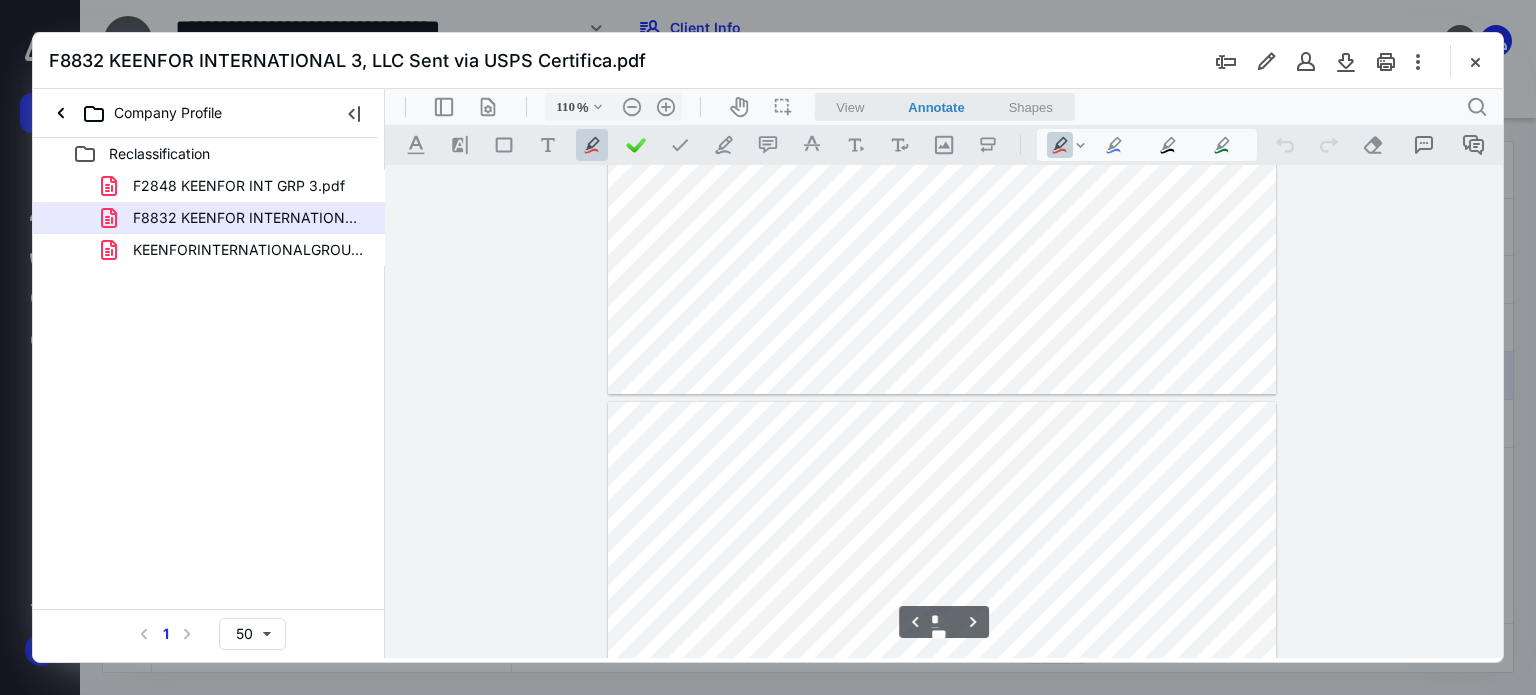 type on "*" 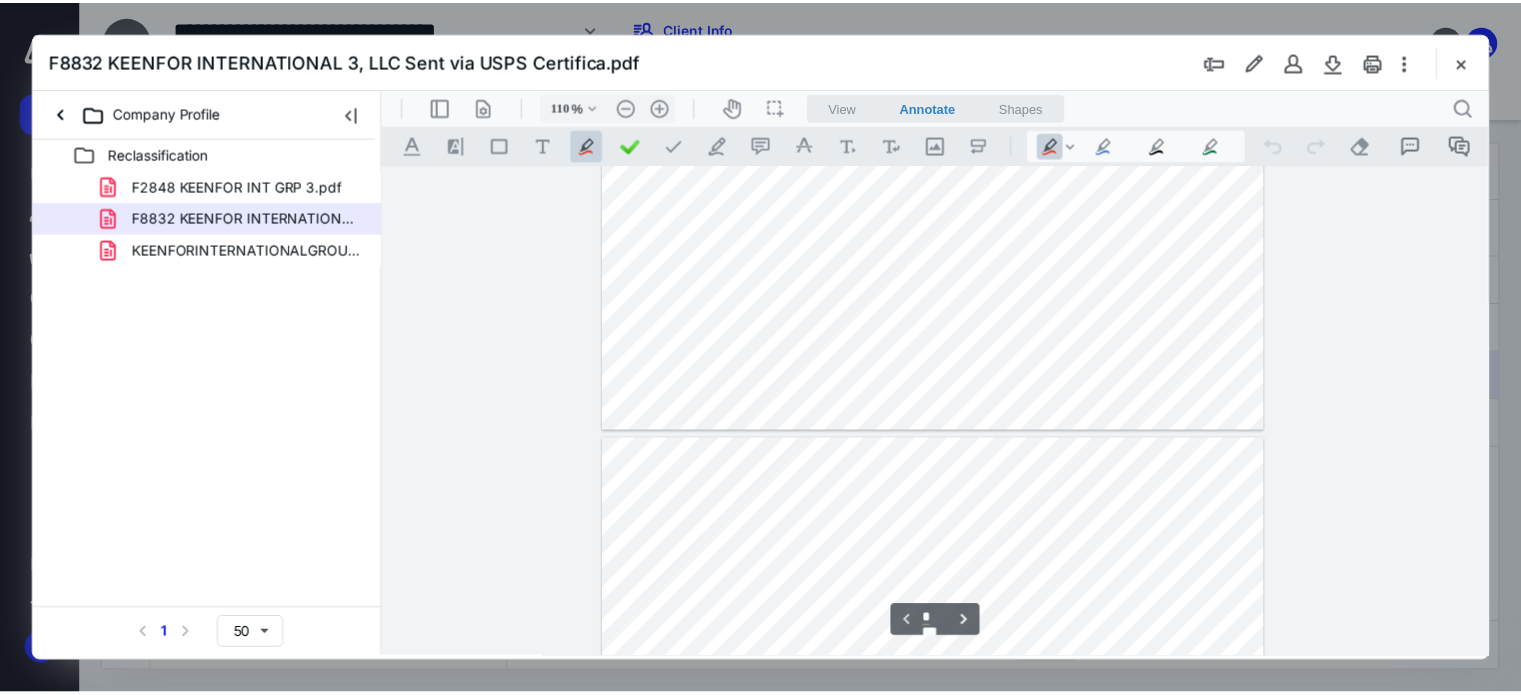 scroll, scrollTop: 0, scrollLeft: 0, axis: both 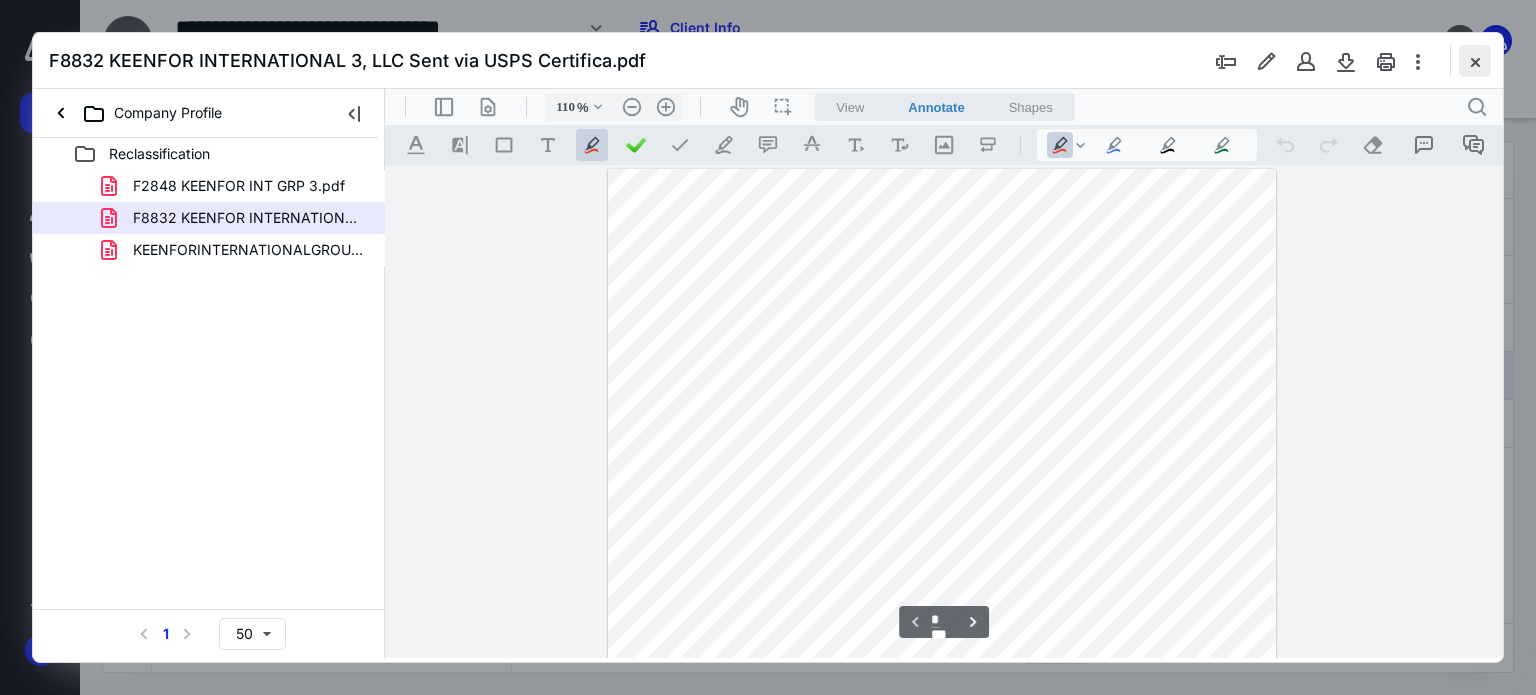 click at bounding box center (1475, 61) 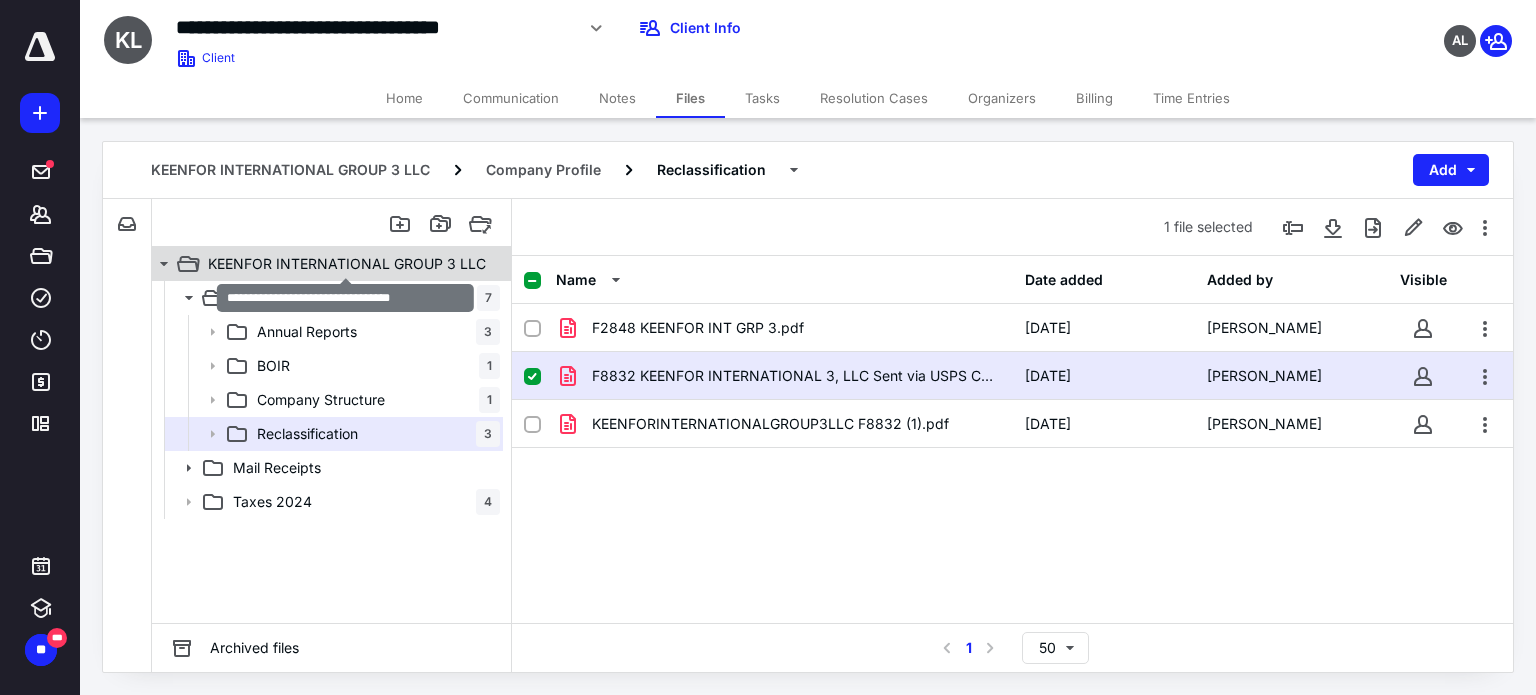 click on "KEENFOR INTERNATIONAL GROUP 3 LLC" at bounding box center (347, 264) 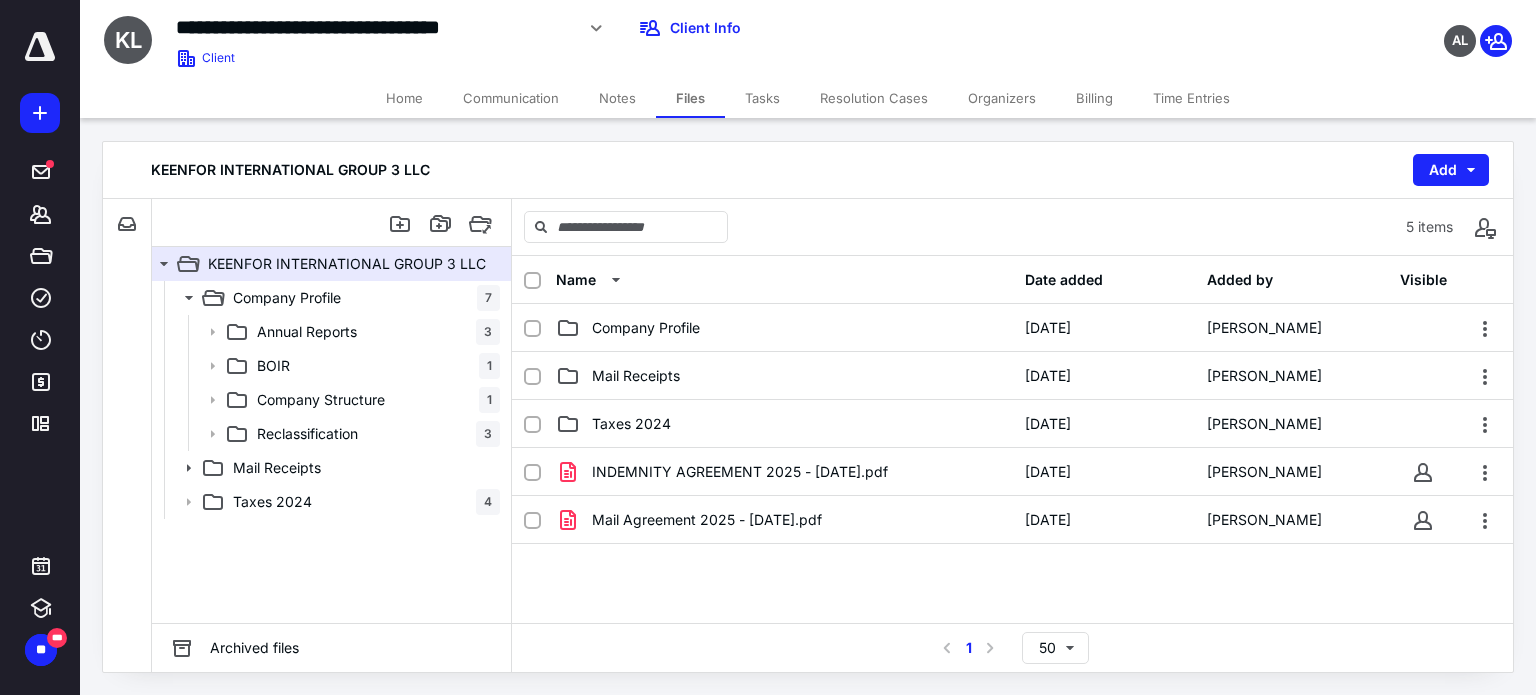 click on "Home" at bounding box center [404, 98] 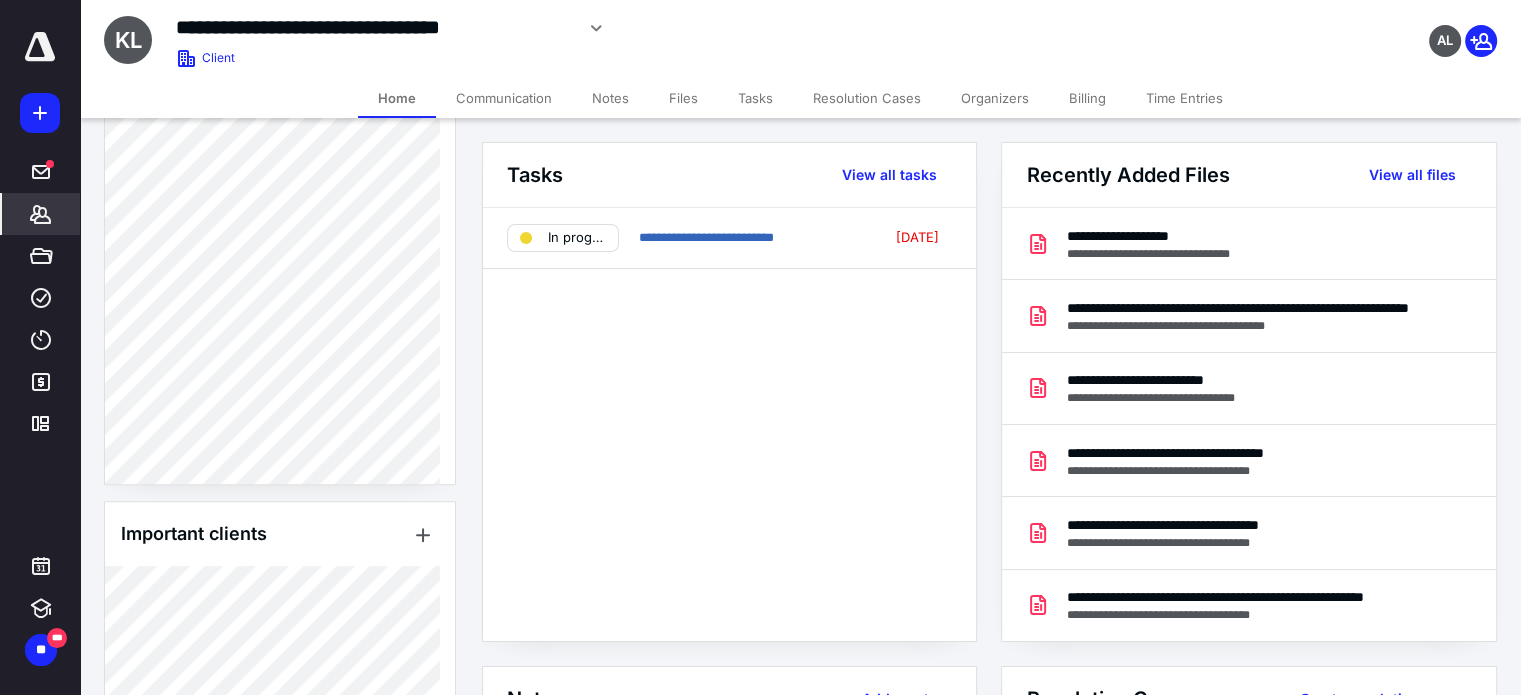 scroll, scrollTop: 1160, scrollLeft: 0, axis: vertical 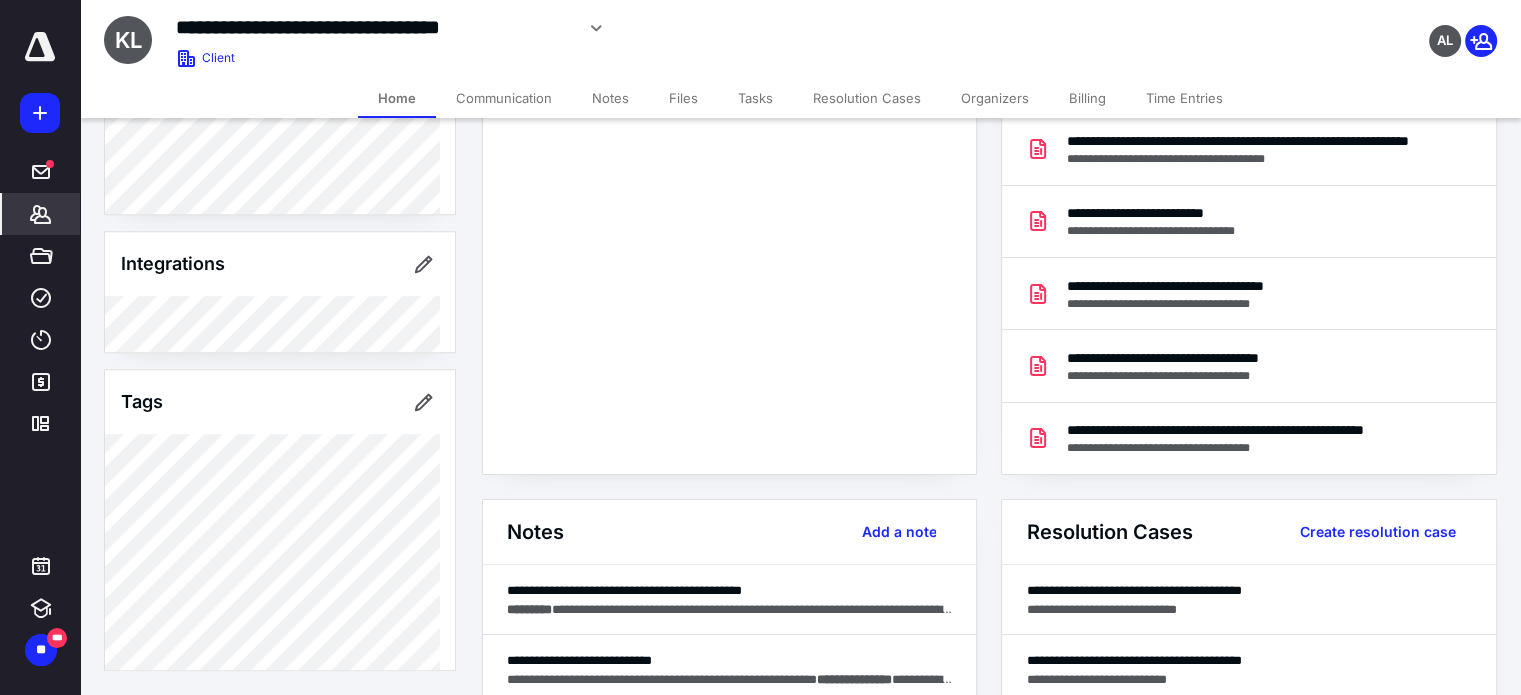 click on "**********" at bounding box center [800, 39] 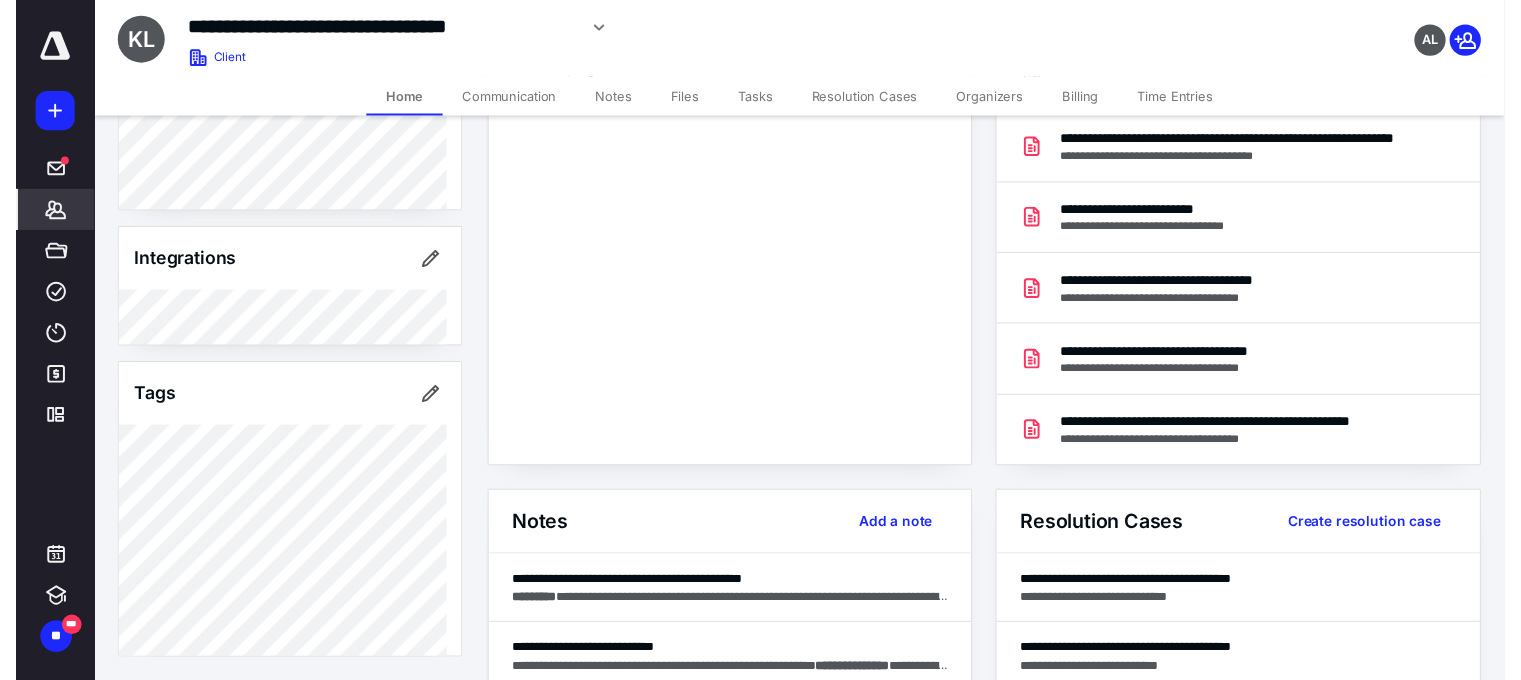 scroll, scrollTop: 0, scrollLeft: 0, axis: both 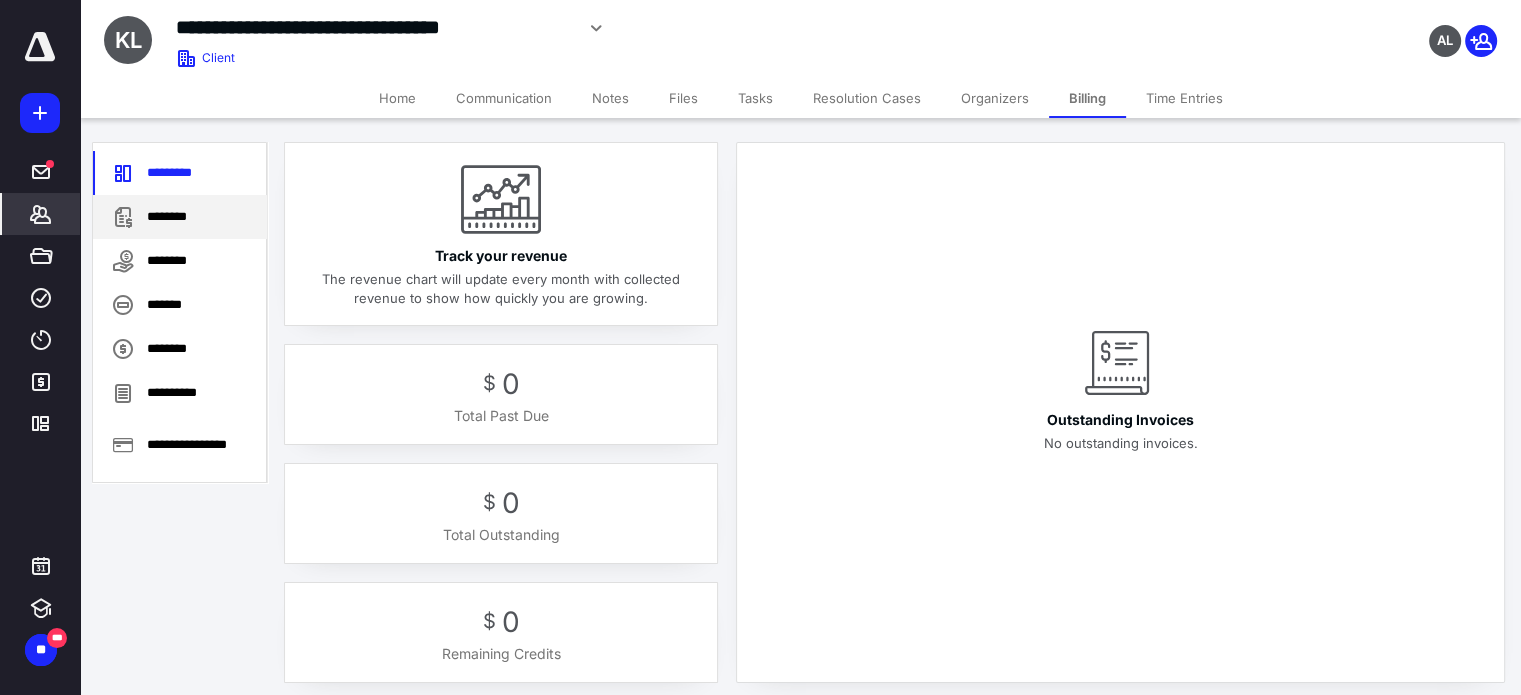 click on "********" at bounding box center (180, 217) 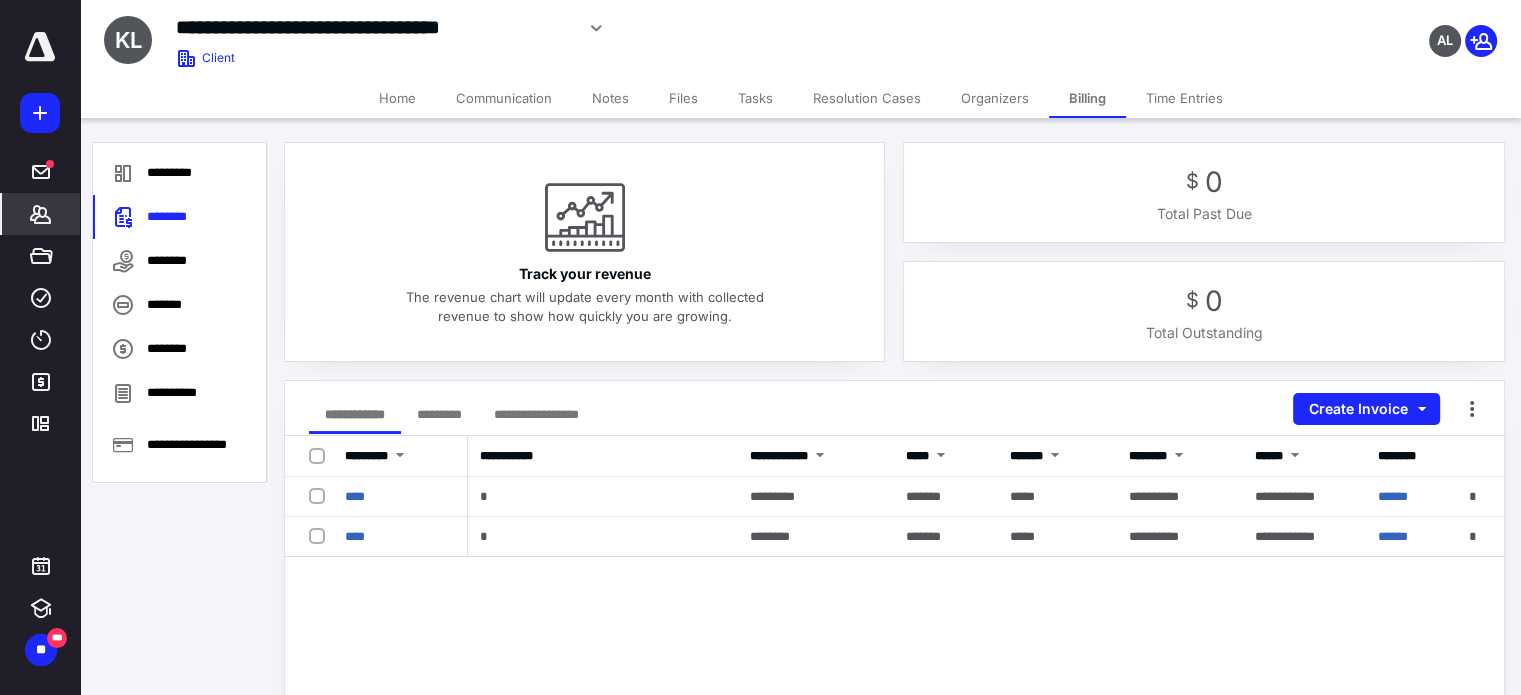 click on "Home" at bounding box center [397, 98] 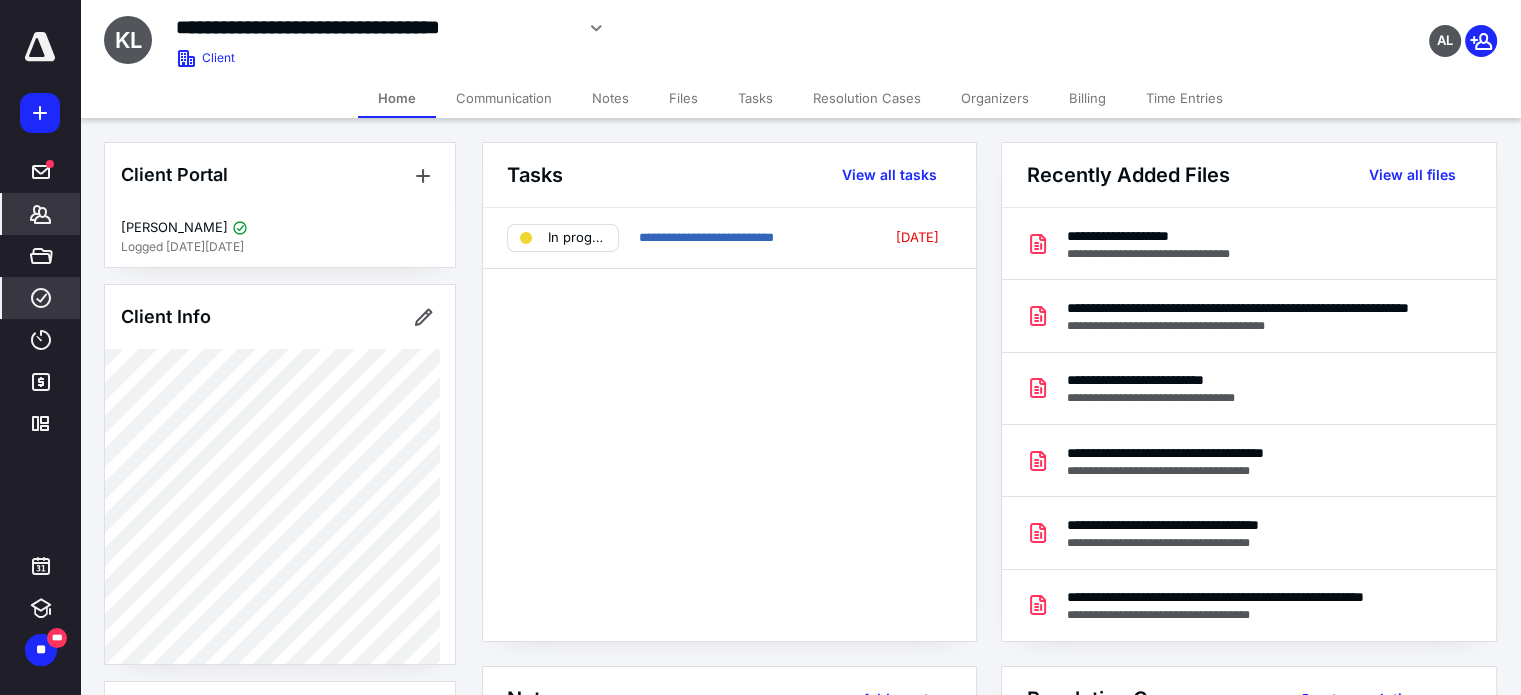 click on "****" at bounding box center [41, 298] 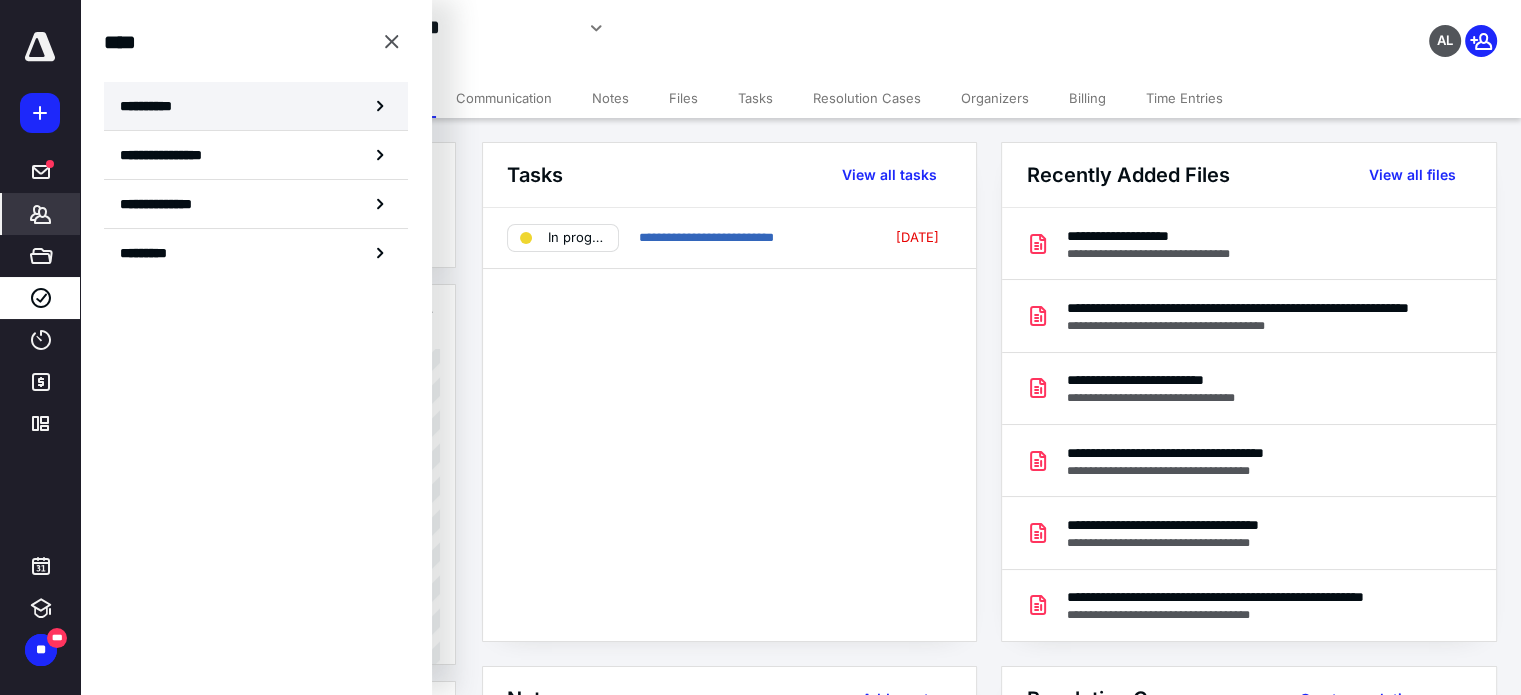 click on "**********" at bounding box center [256, 106] 